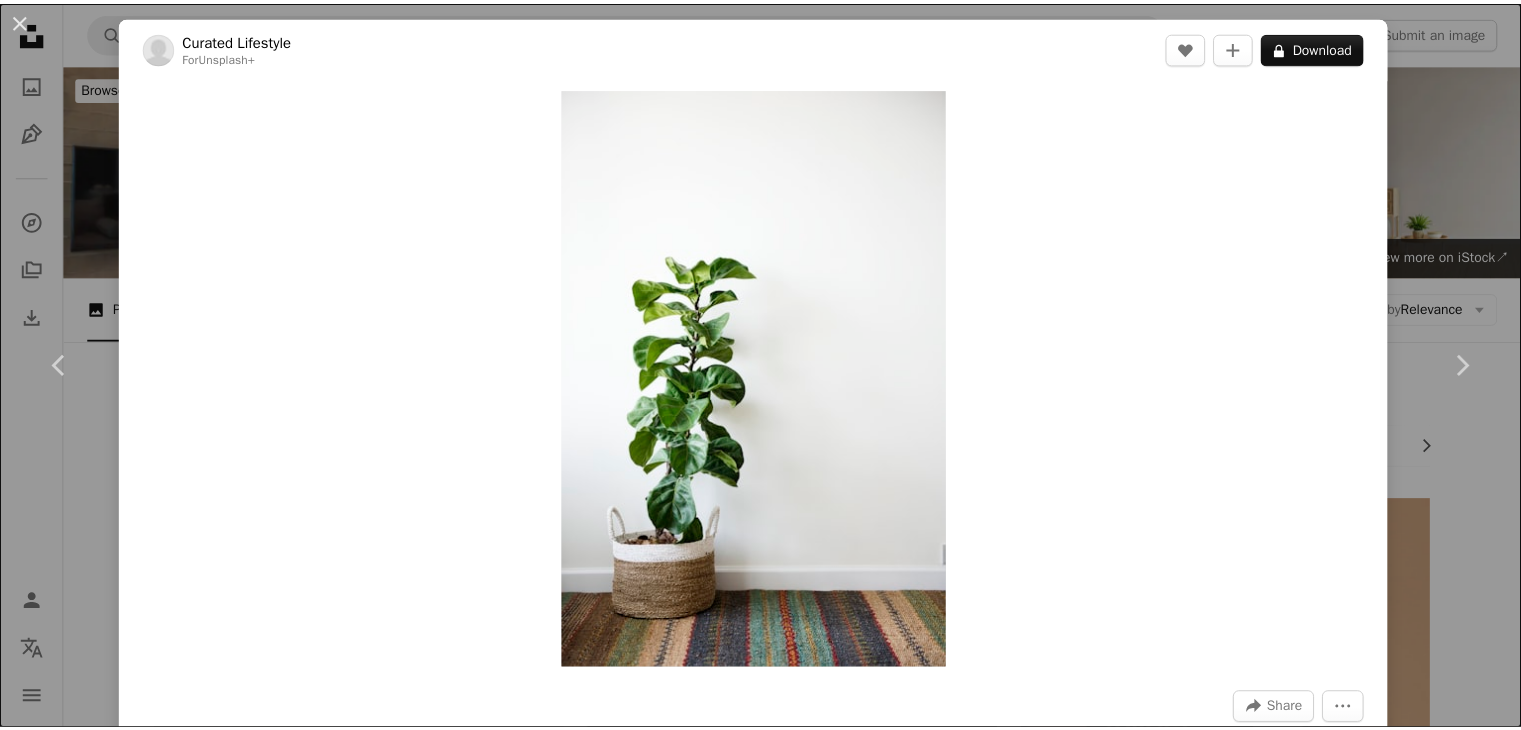 scroll, scrollTop: 2366, scrollLeft: 0, axis: vertical 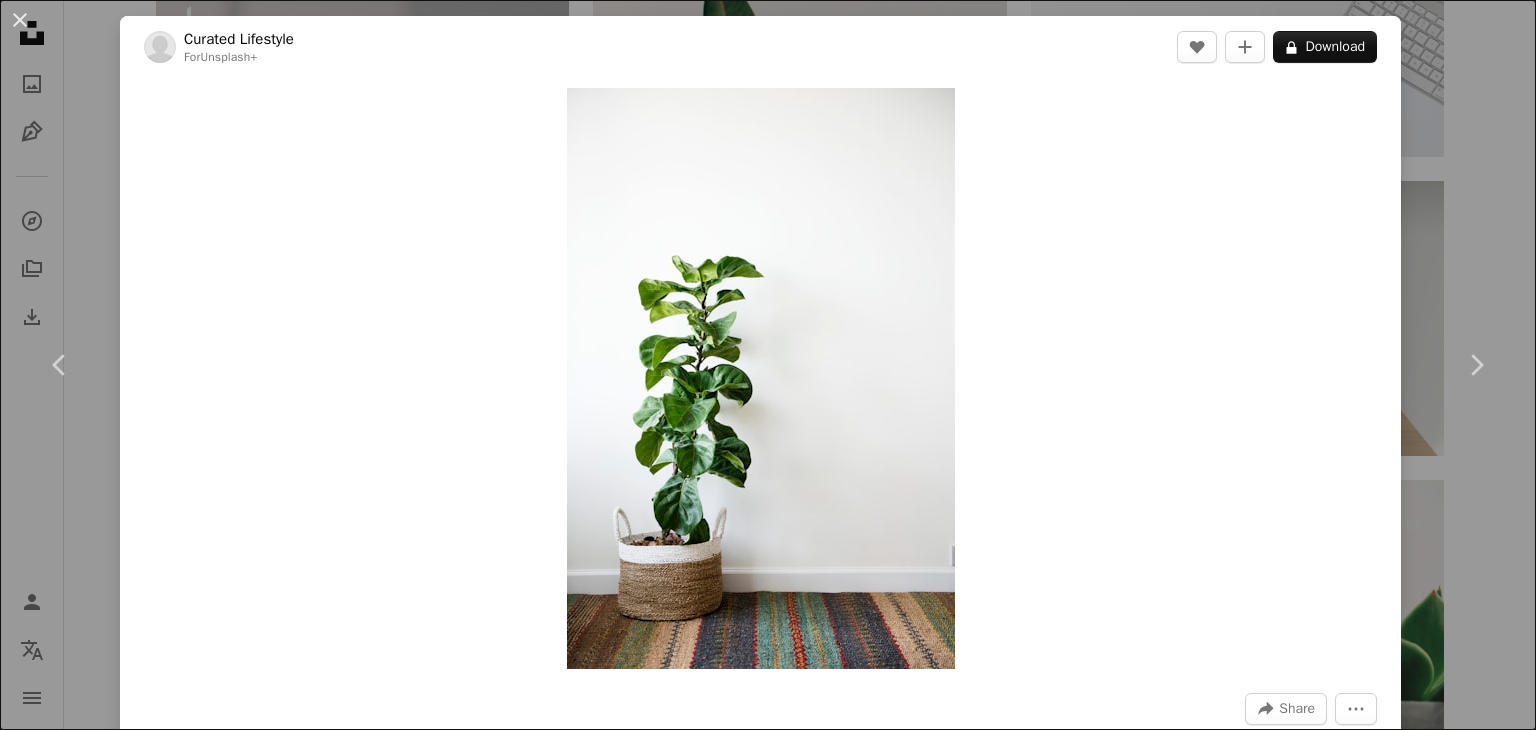 click on "[FIRST] [LAST]" at bounding box center [768, 365] 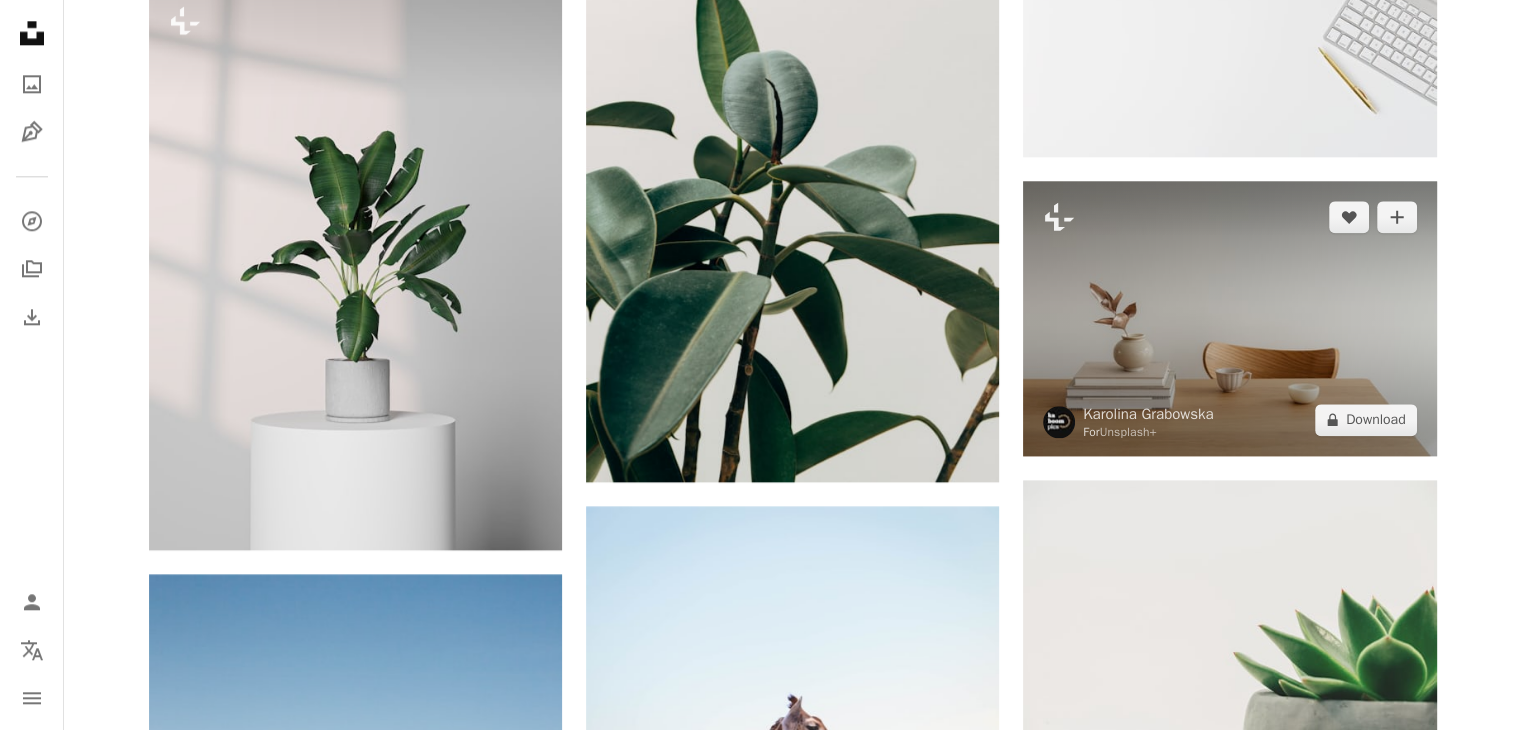 click at bounding box center (1229, 318) 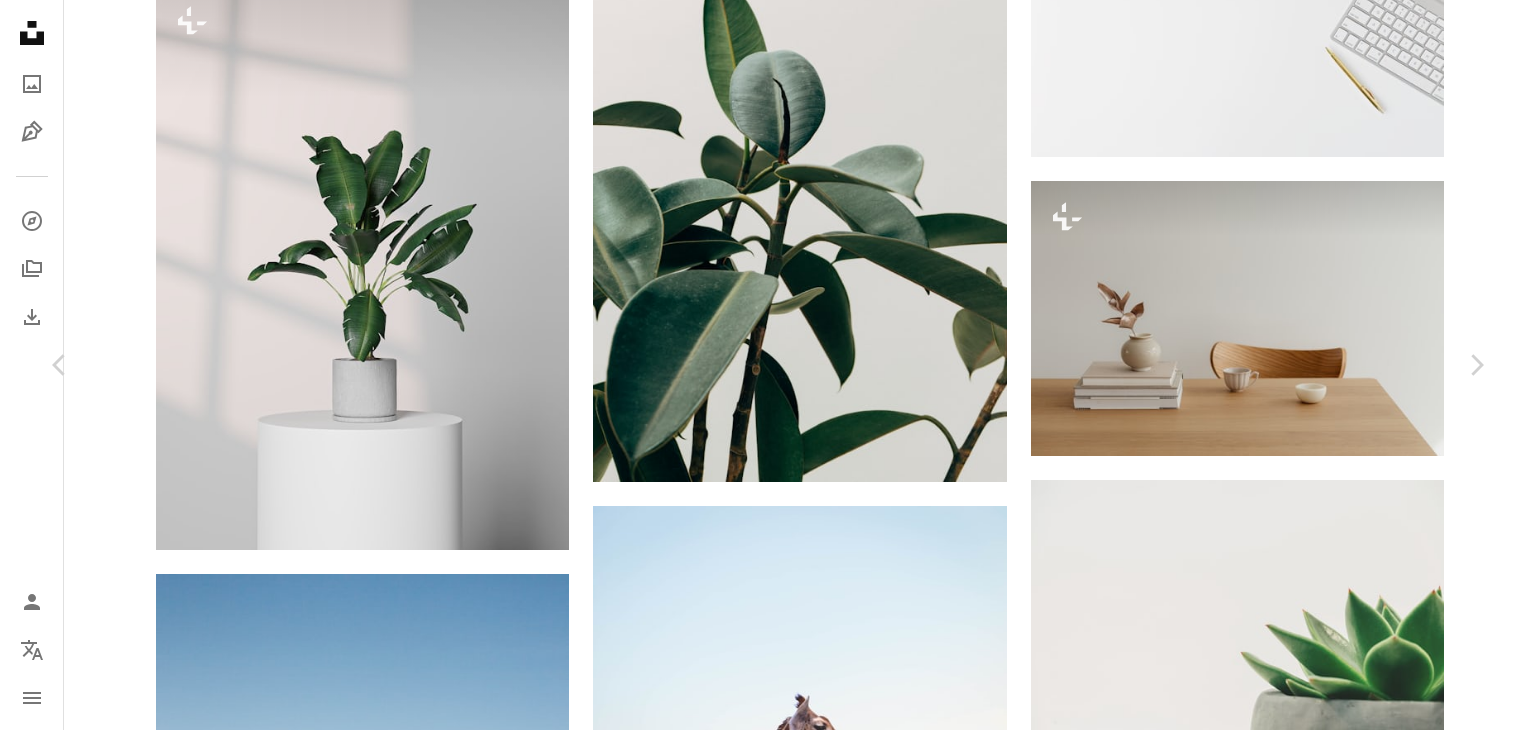 click on "A lock Download" at bounding box center [1325, 4930] 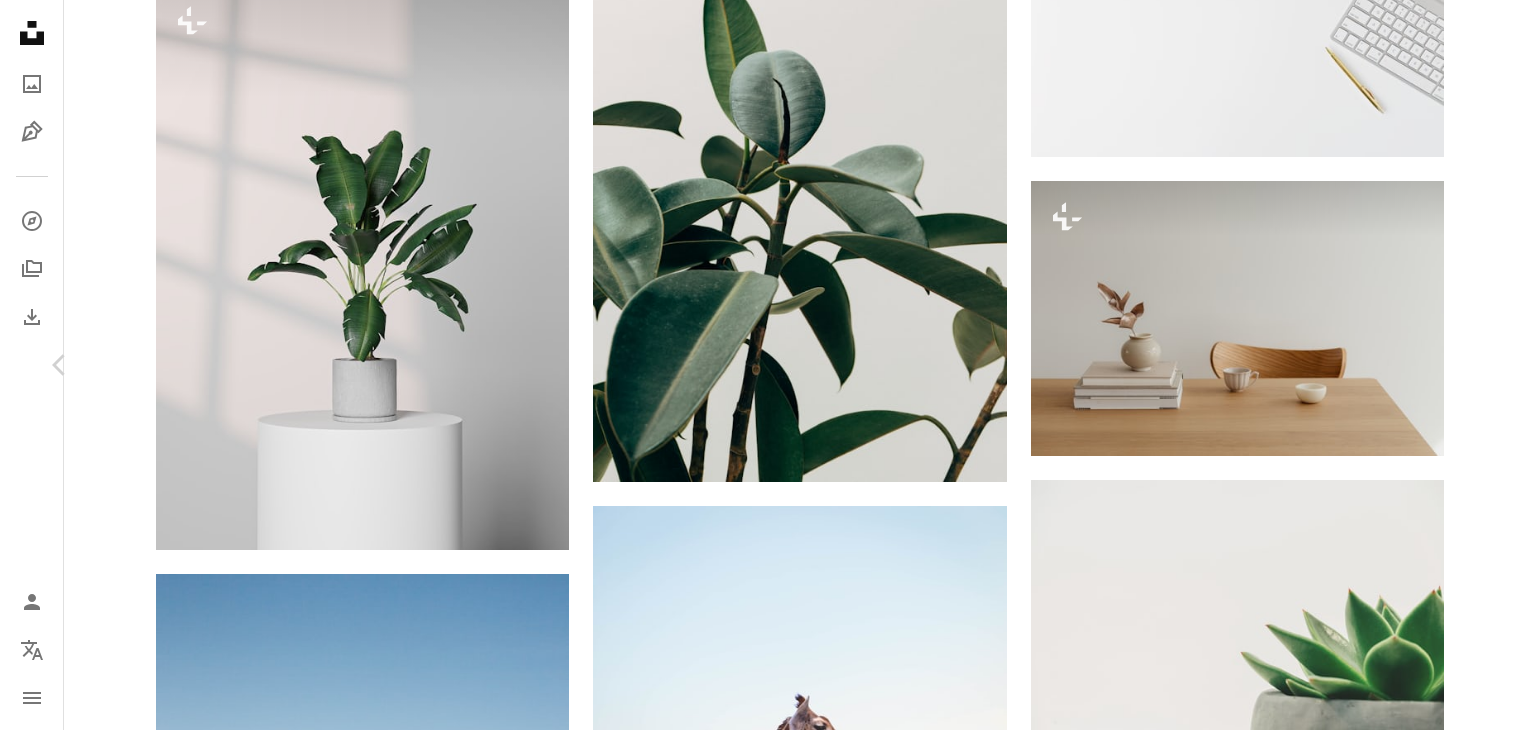 click on "Chevron right" at bounding box center [1476, 365] 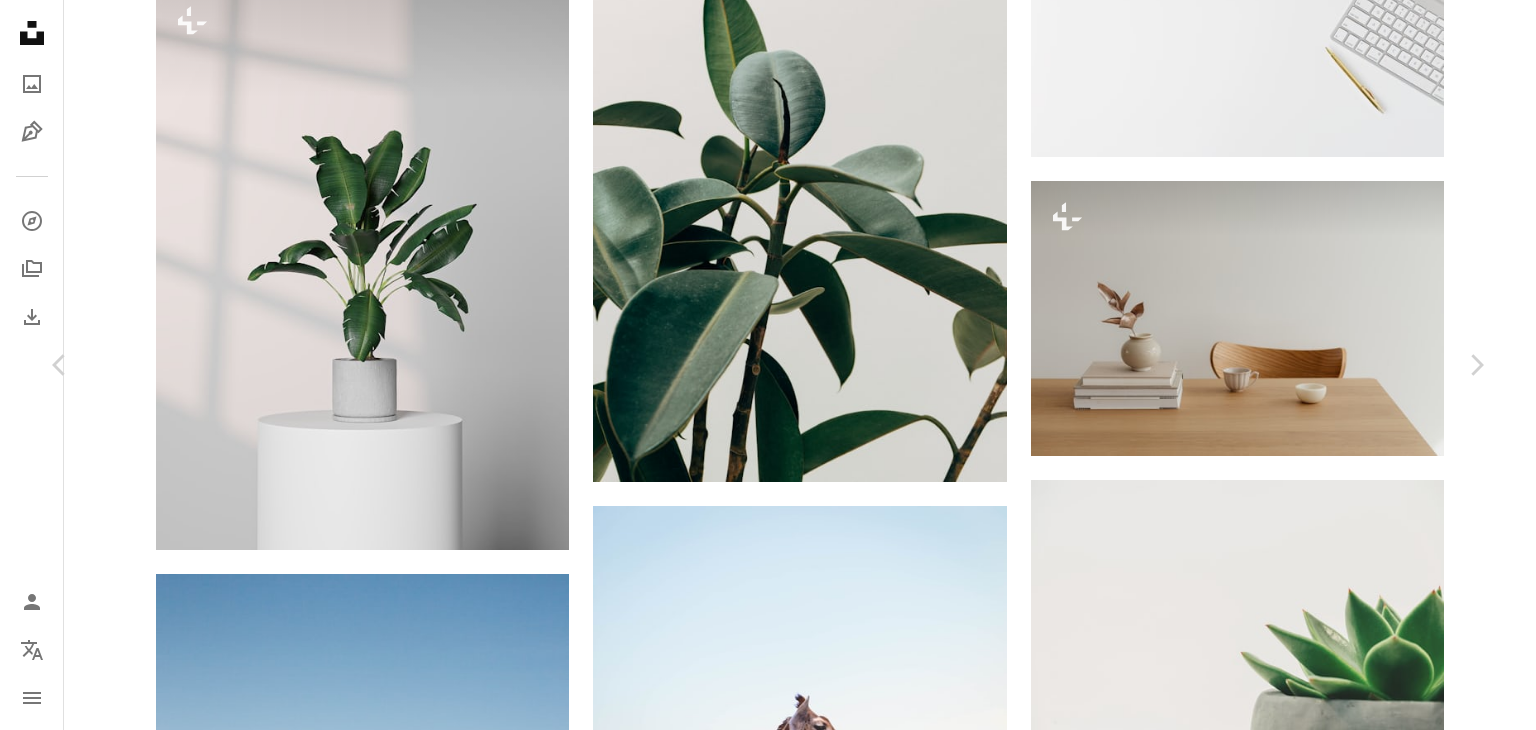 click on "An X shape" at bounding box center (20, 20) 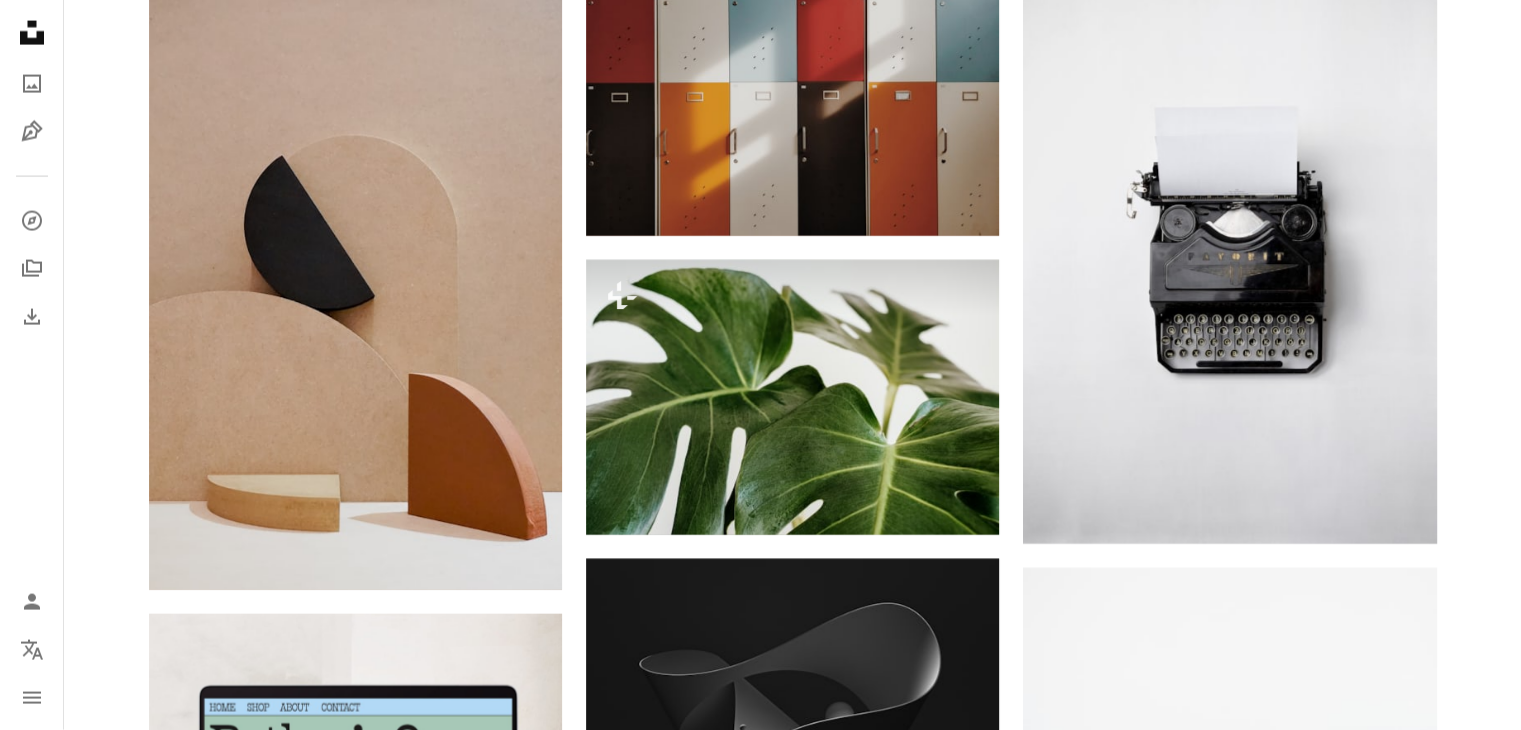 scroll, scrollTop: 4600, scrollLeft: 0, axis: vertical 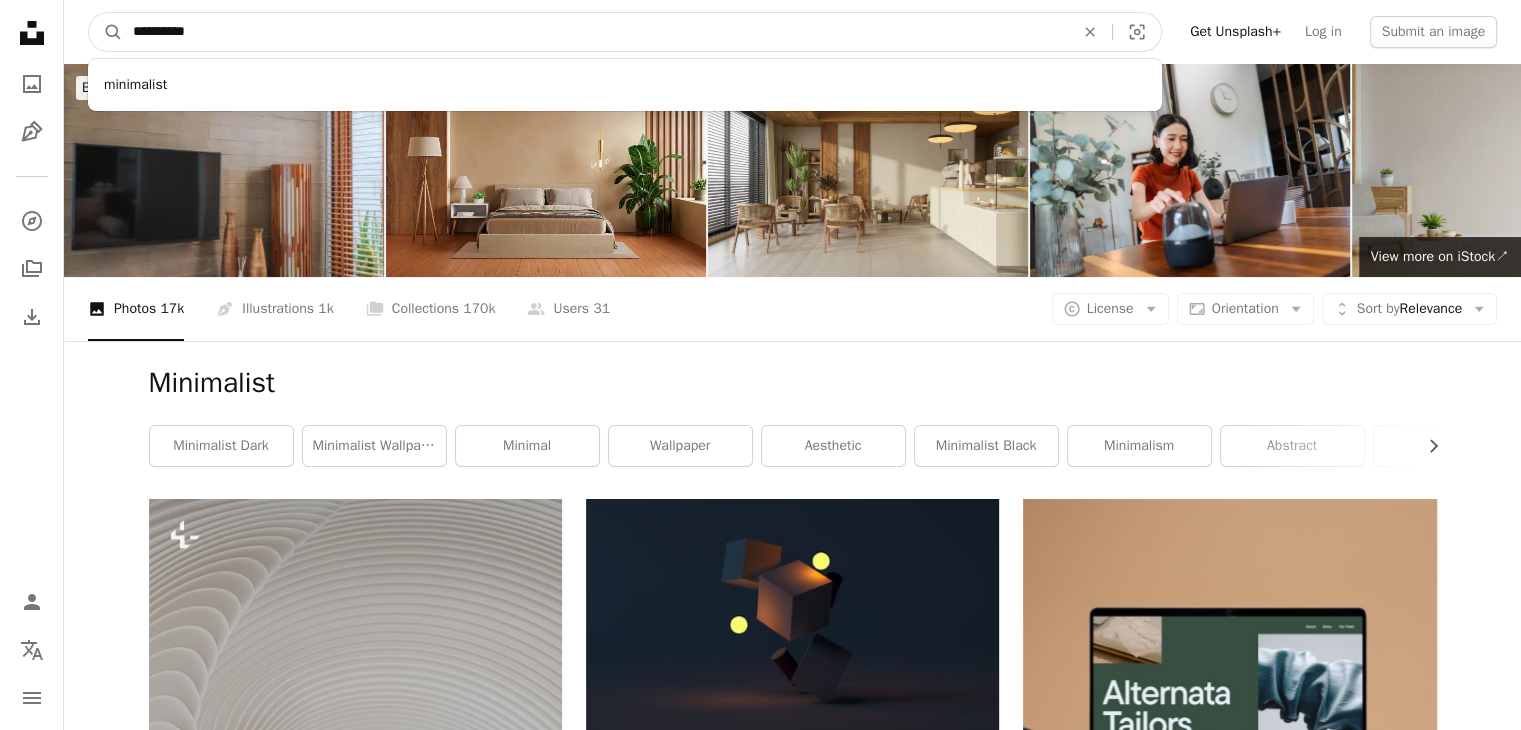 drag, startPoint x: 220, startPoint y: 44, endPoint x: 1, endPoint y: 29, distance: 219.51309 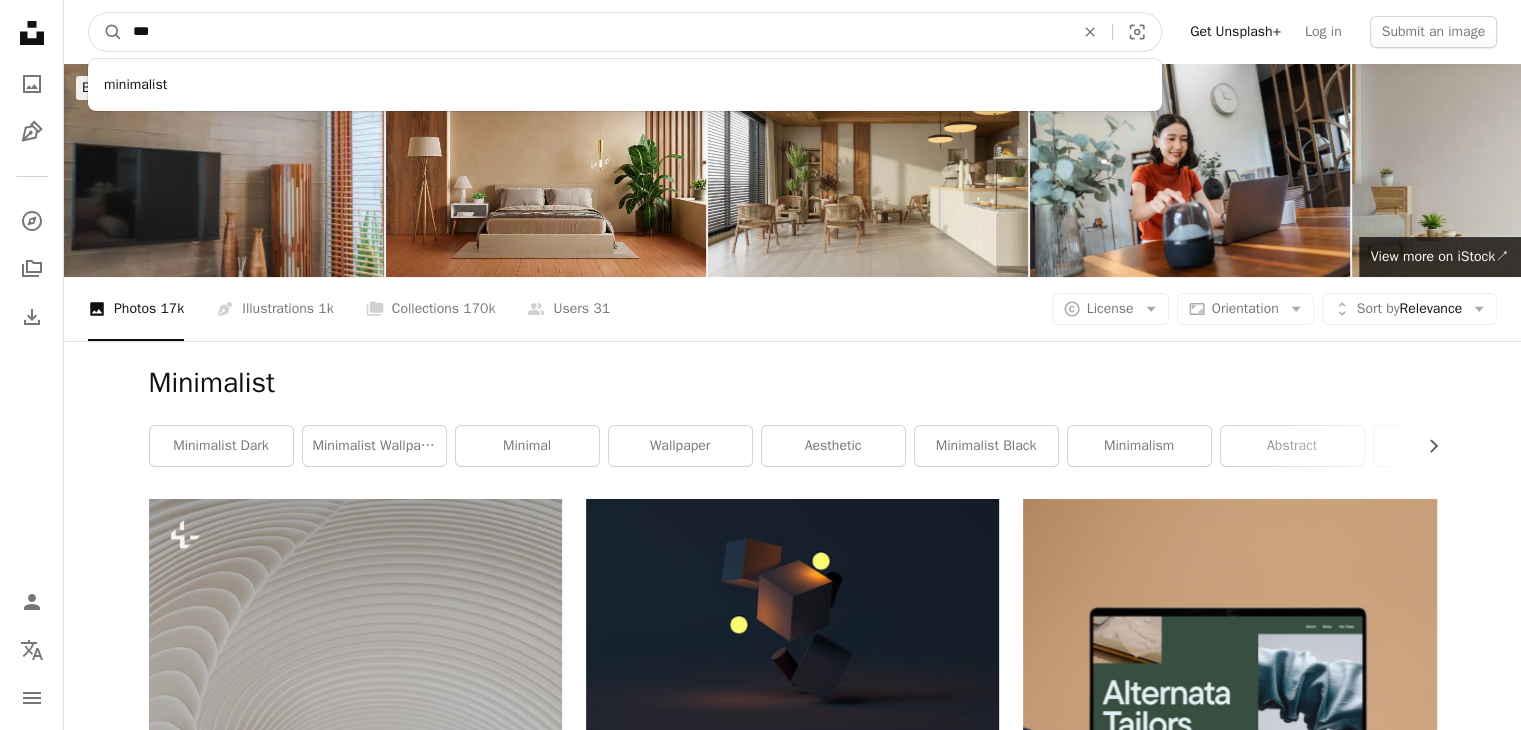 type on "****" 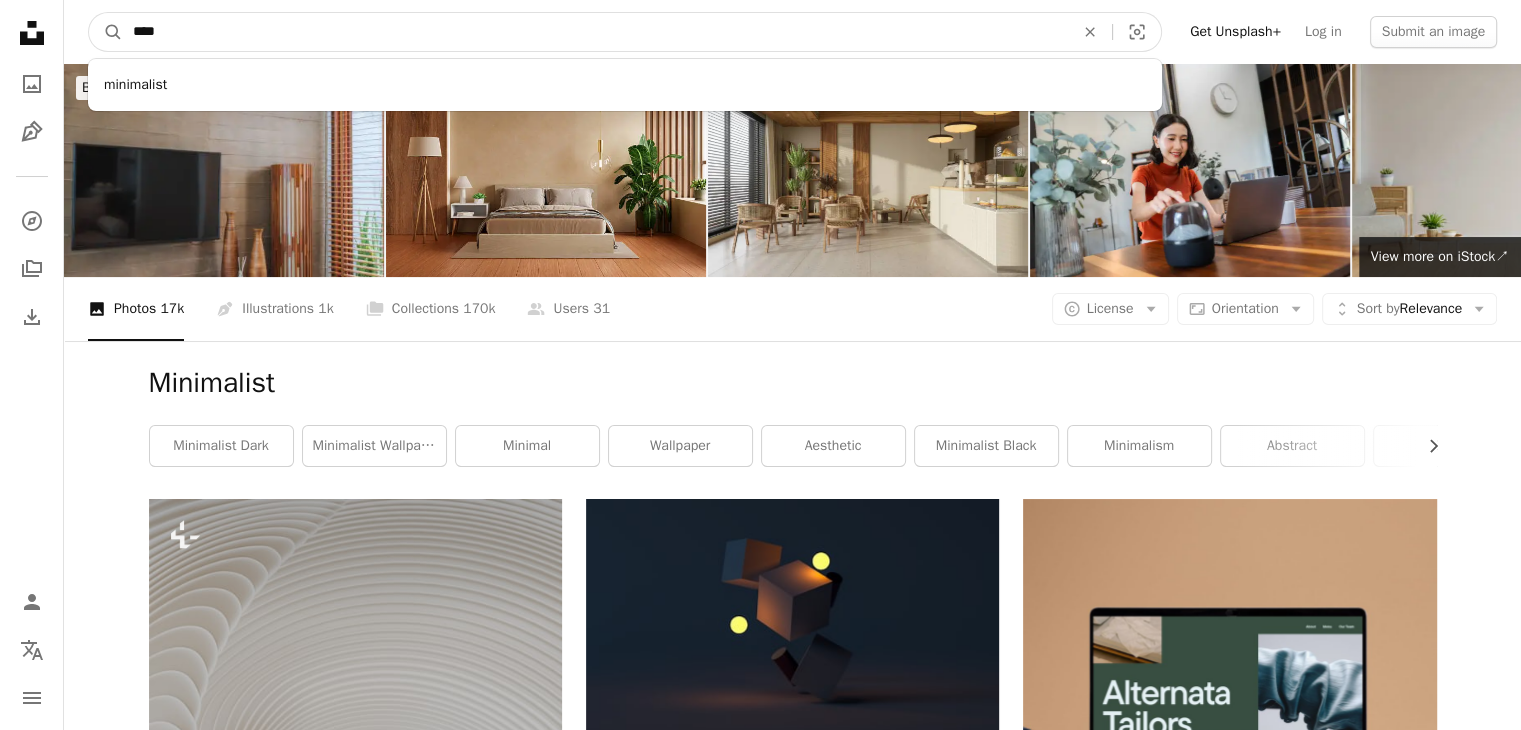 click on "A magnifying glass" at bounding box center (106, 32) 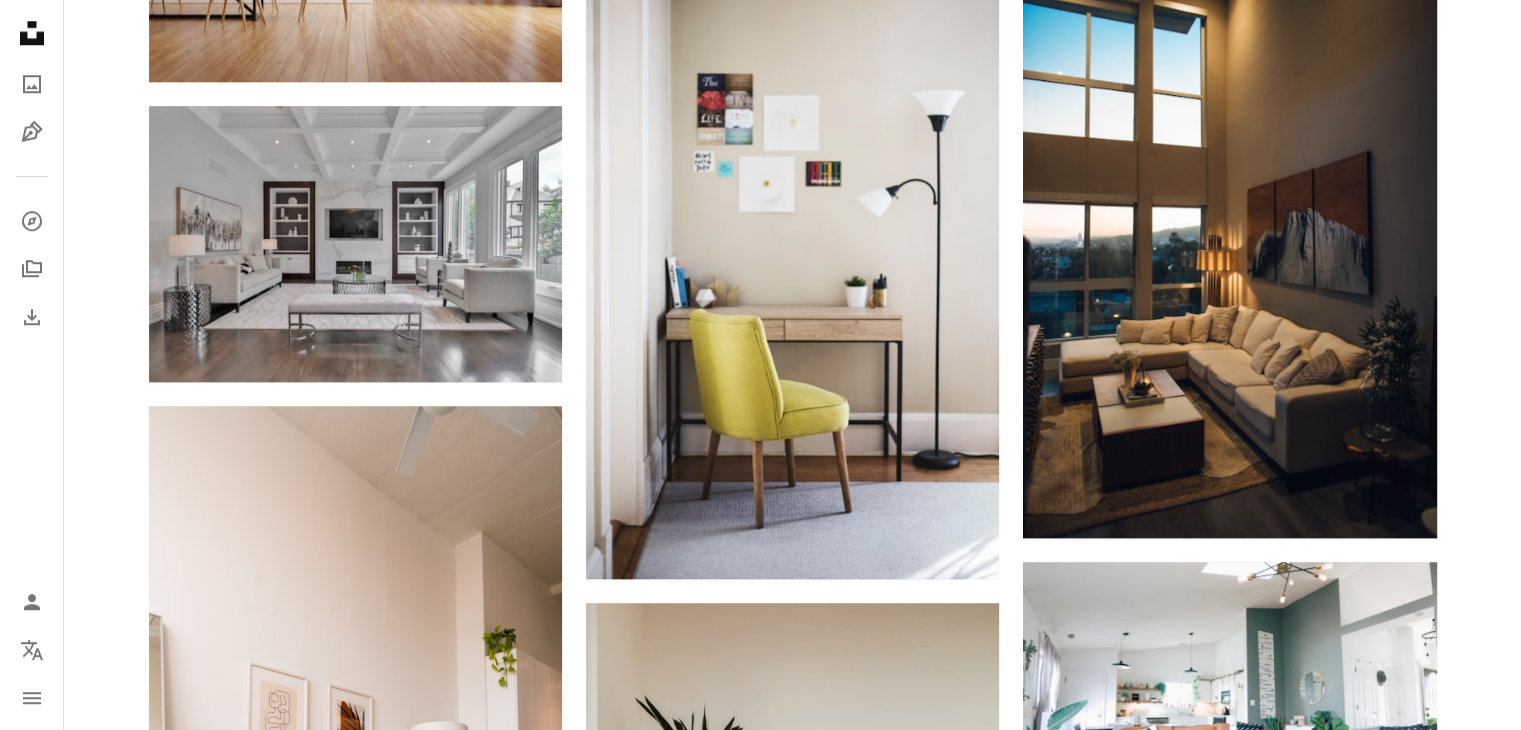 scroll, scrollTop: 2000, scrollLeft: 0, axis: vertical 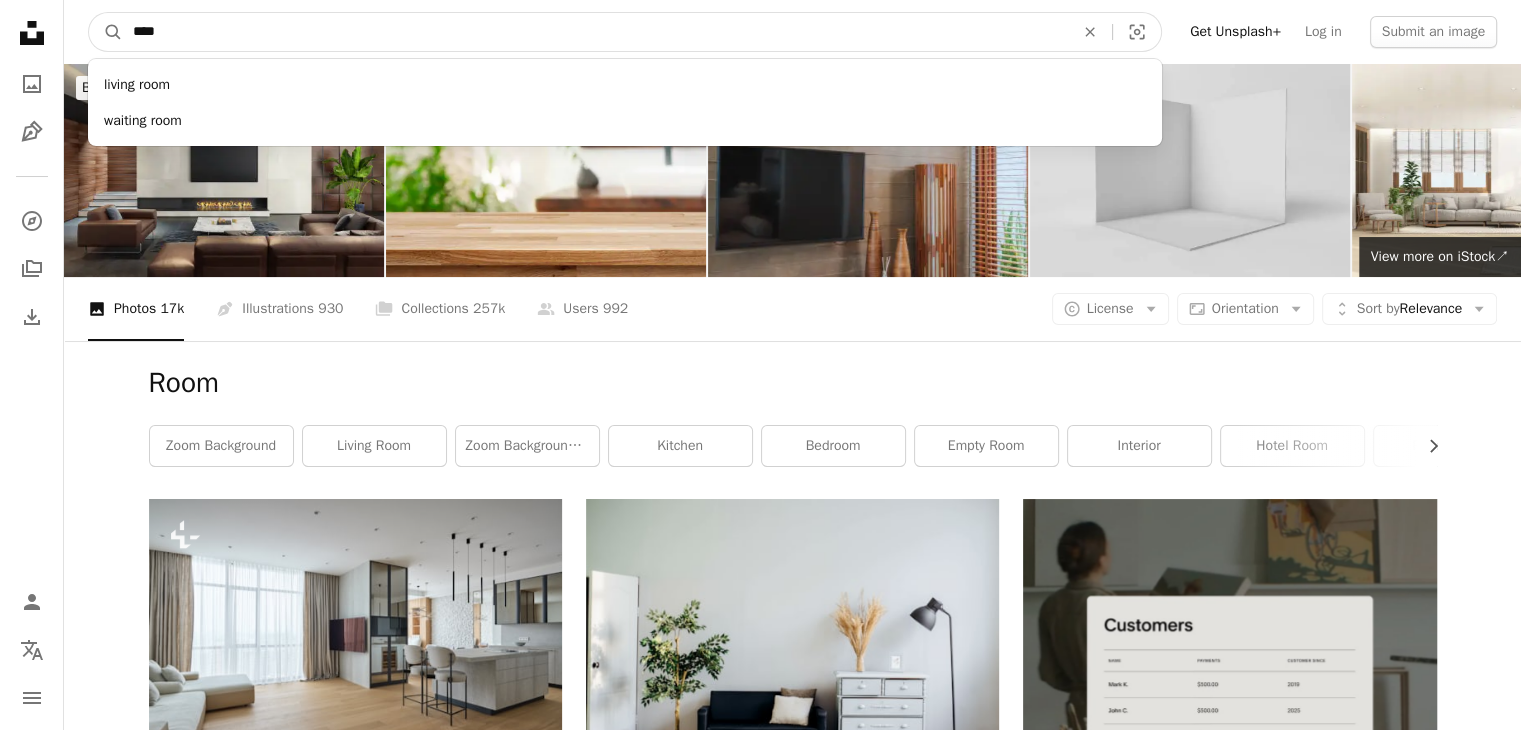 drag, startPoint x: 216, startPoint y: 34, endPoint x: 3, endPoint y: 39, distance: 213.05867 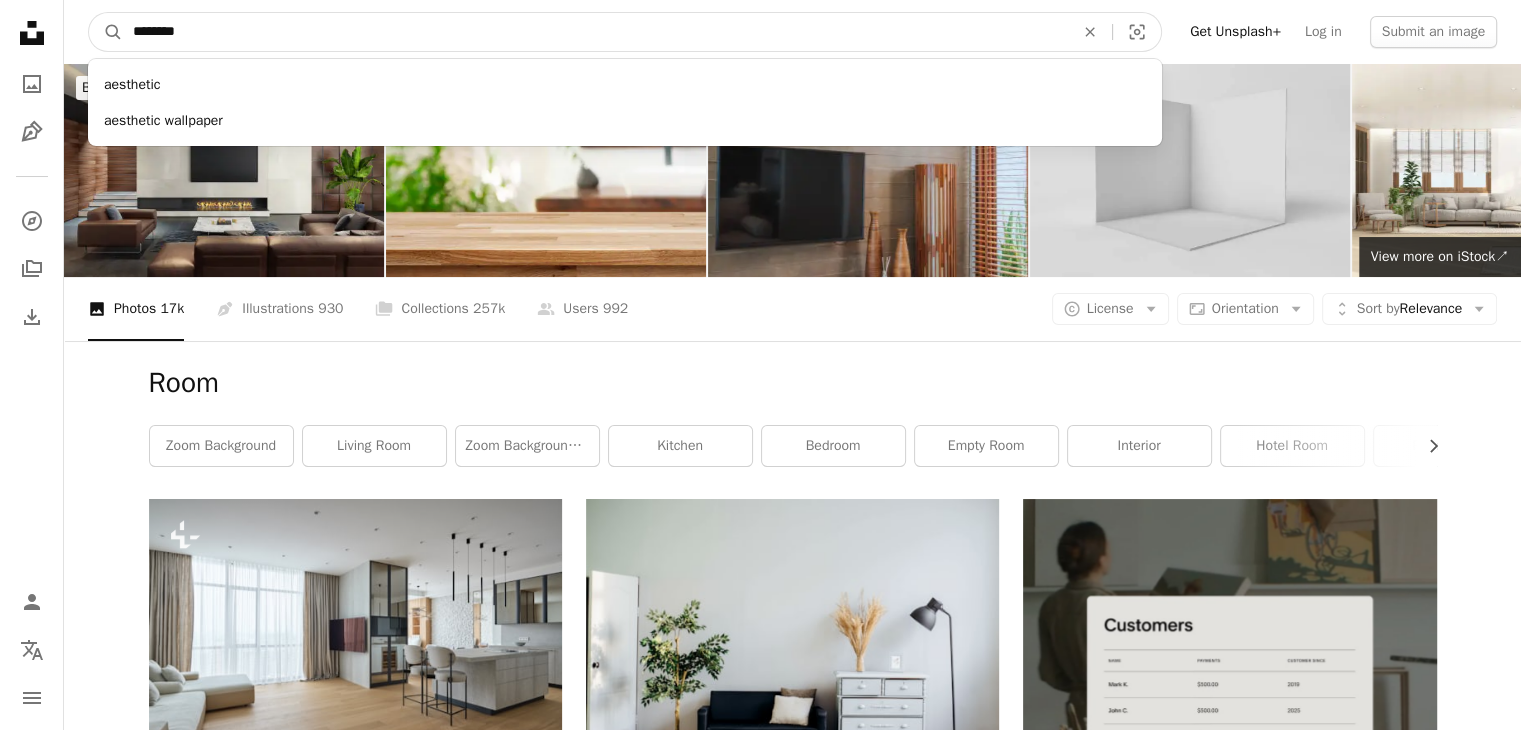 type on "*********" 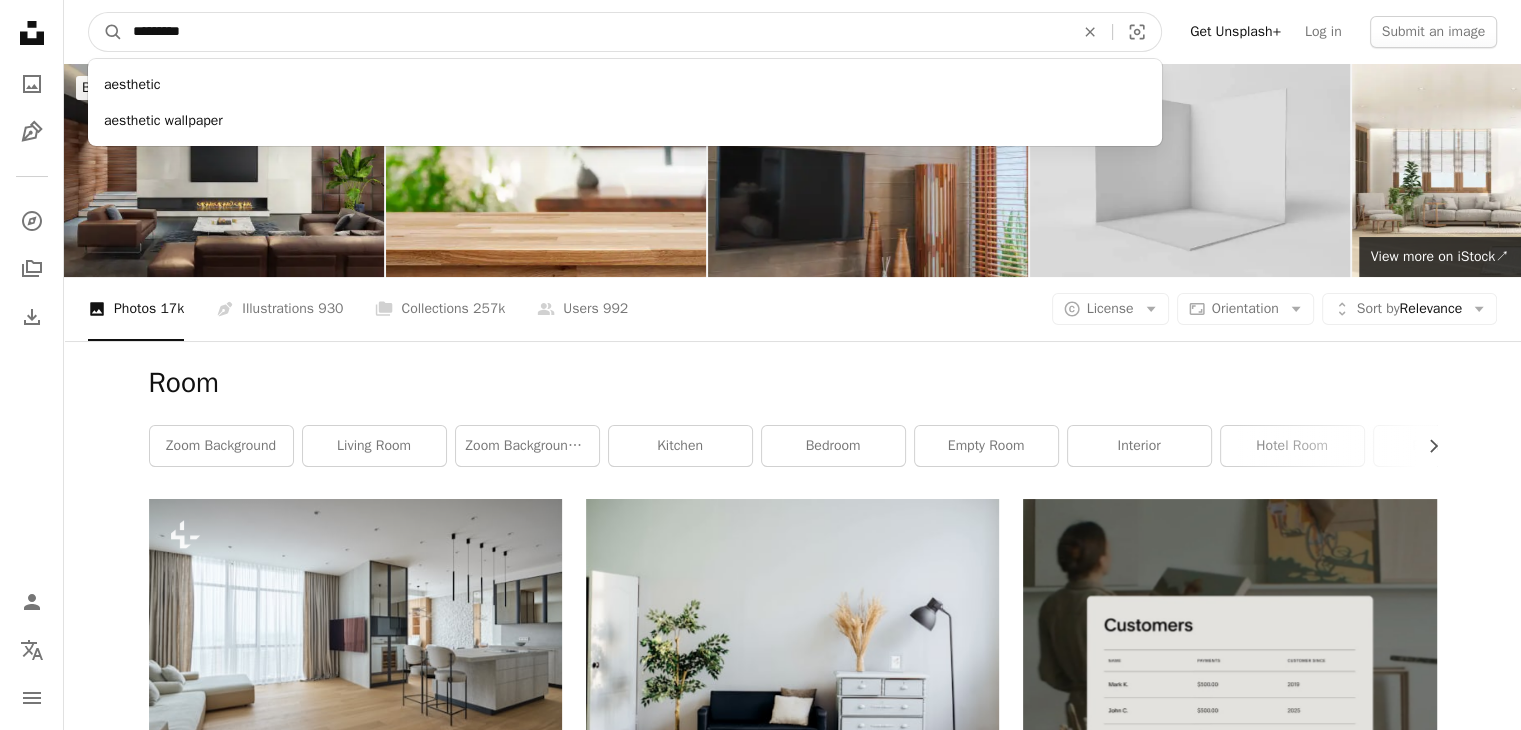click on "A magnifying glass" at bounding box center [106, 32] 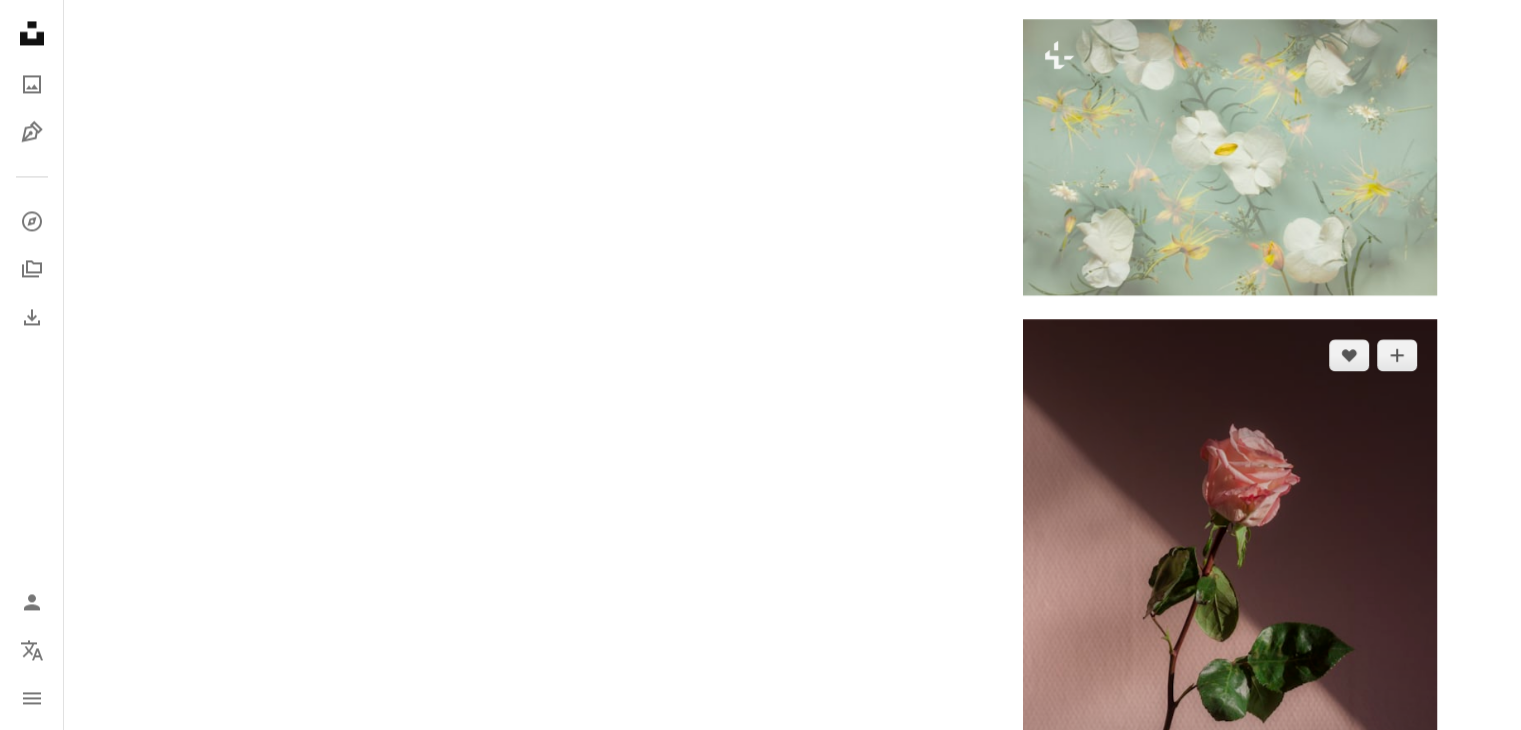 scroll, scrollTop: 3607, scrollLeft: 0, axis: vertical 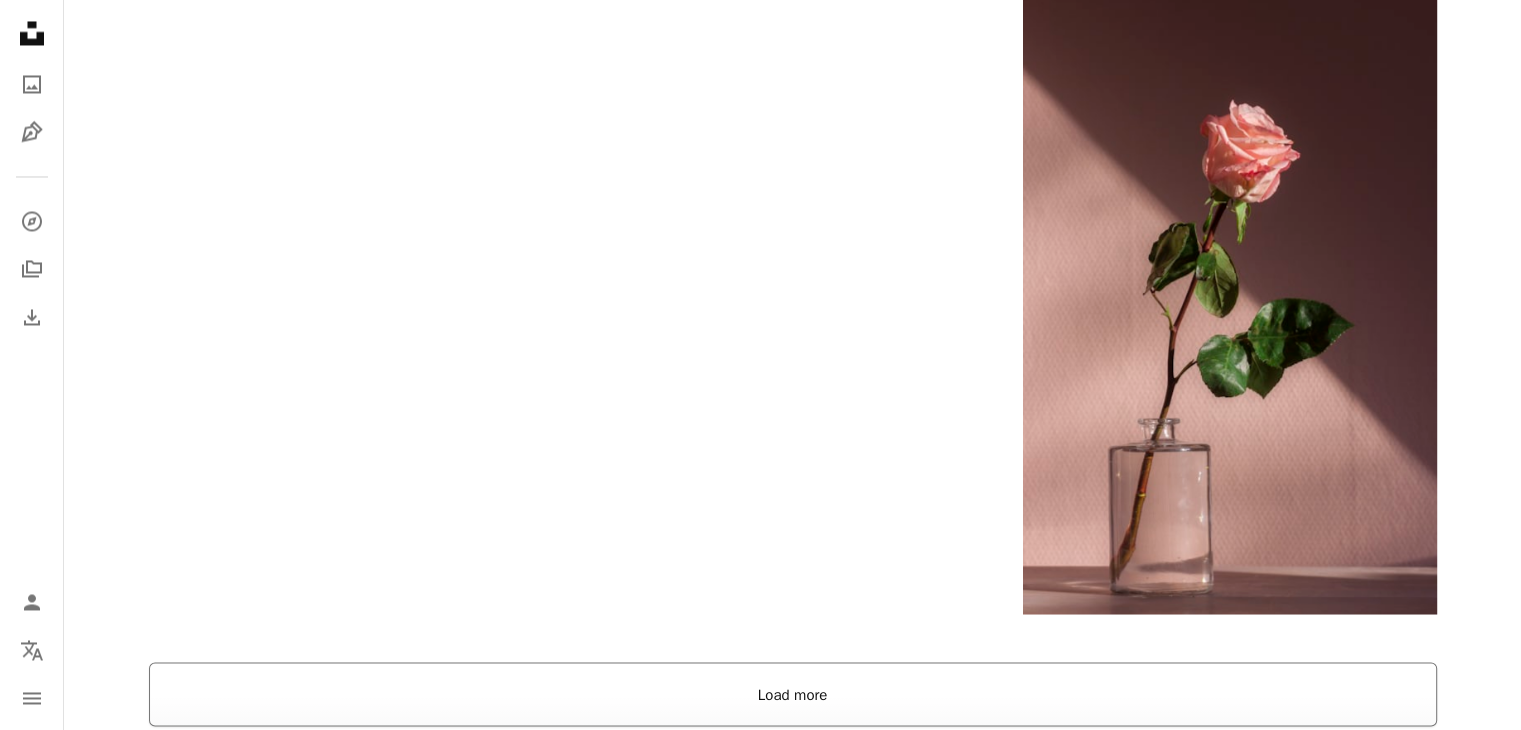 click on "Load more" at bounding box center (793, 694) 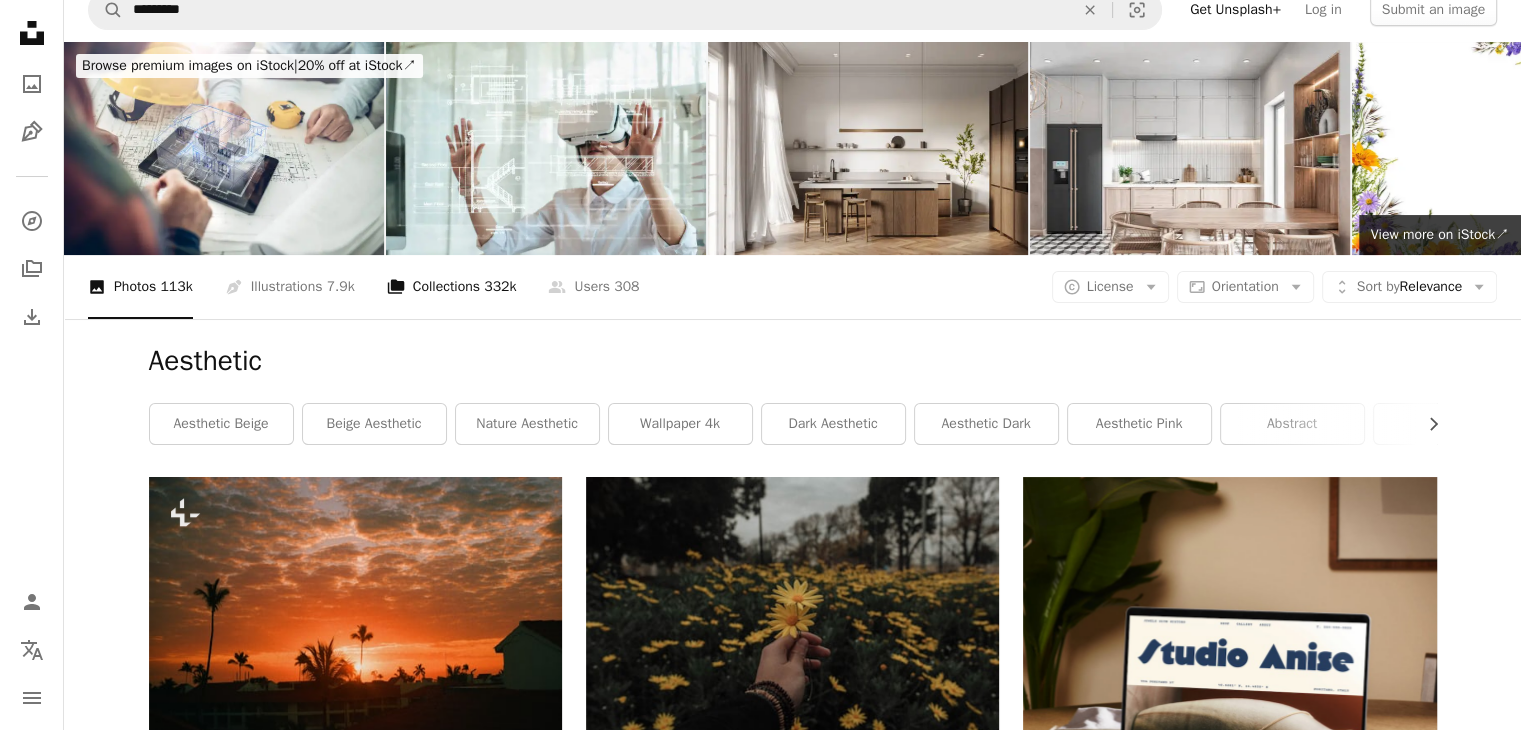 scroll, scrollTop: 0, scrollLeft: 0, axis: both 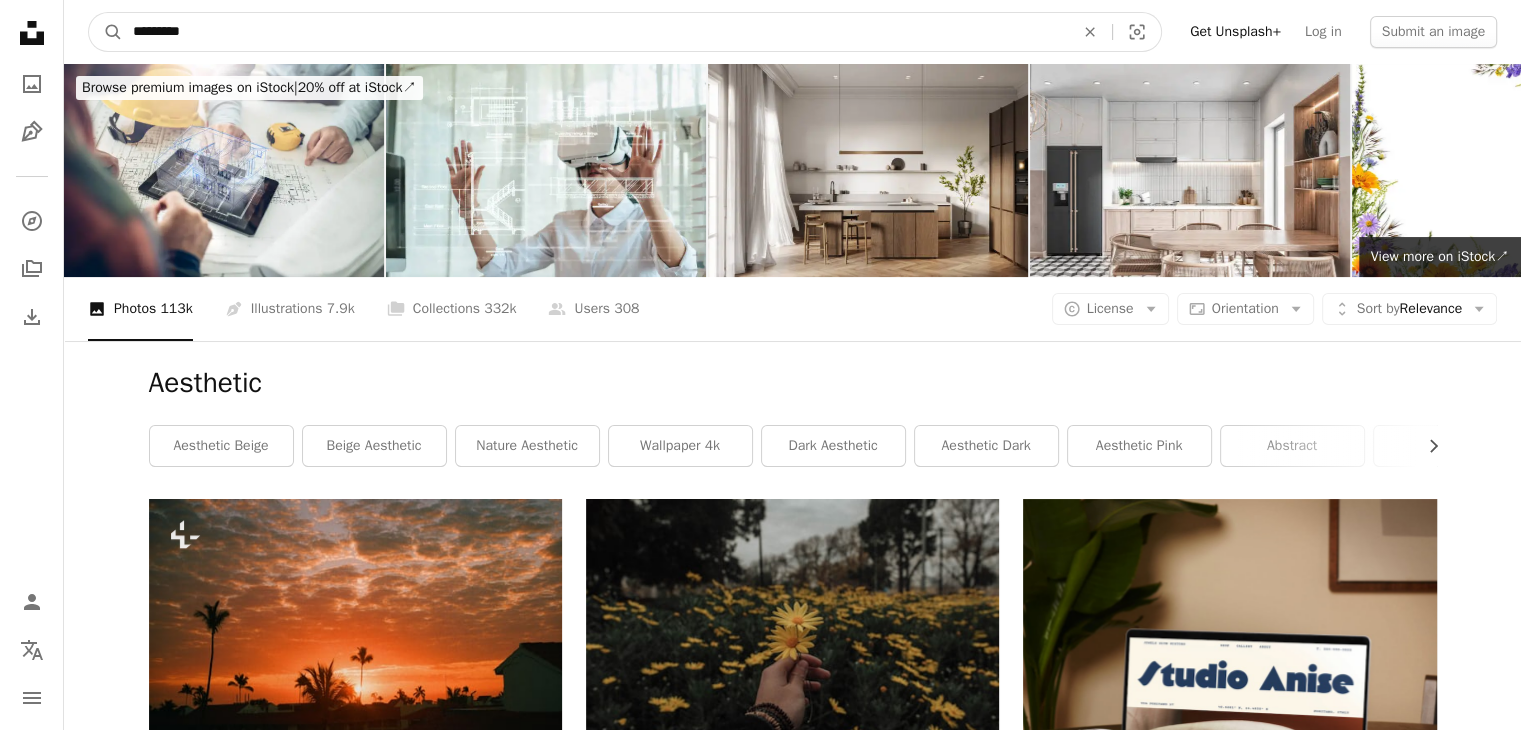 click on "*********" at bounding box center (595, 32) 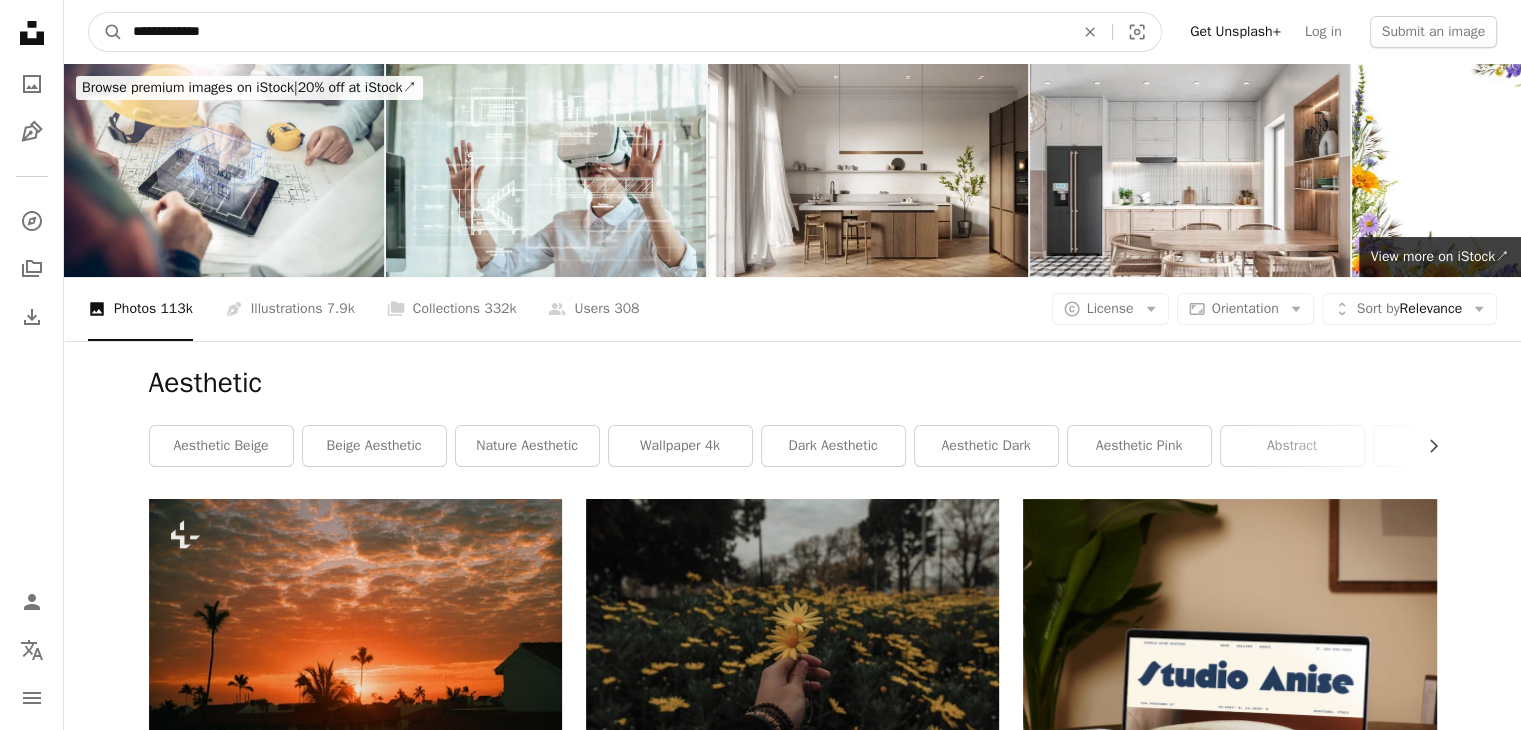 type on "**********" 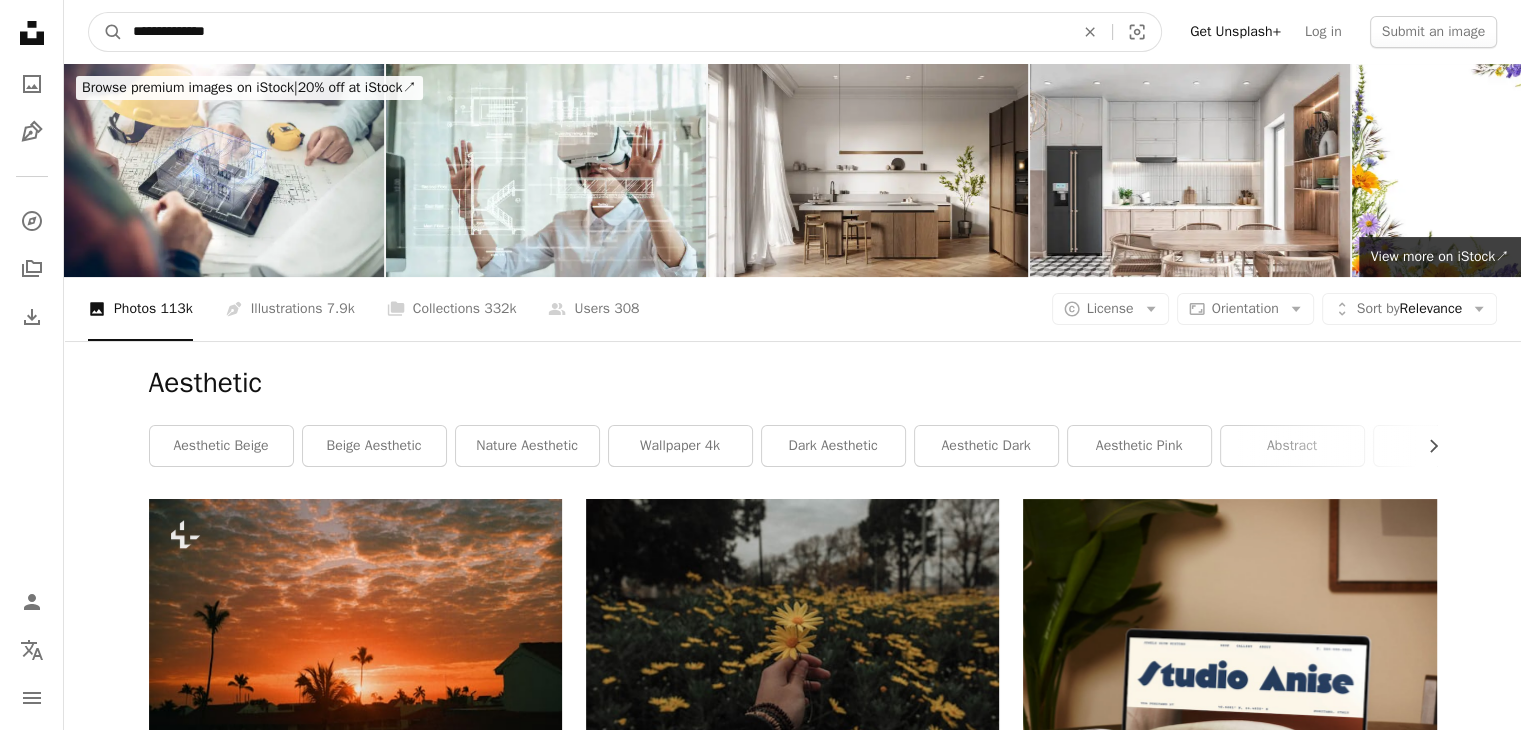 click on "A magnifying glass" at bounding box center [106, 32] 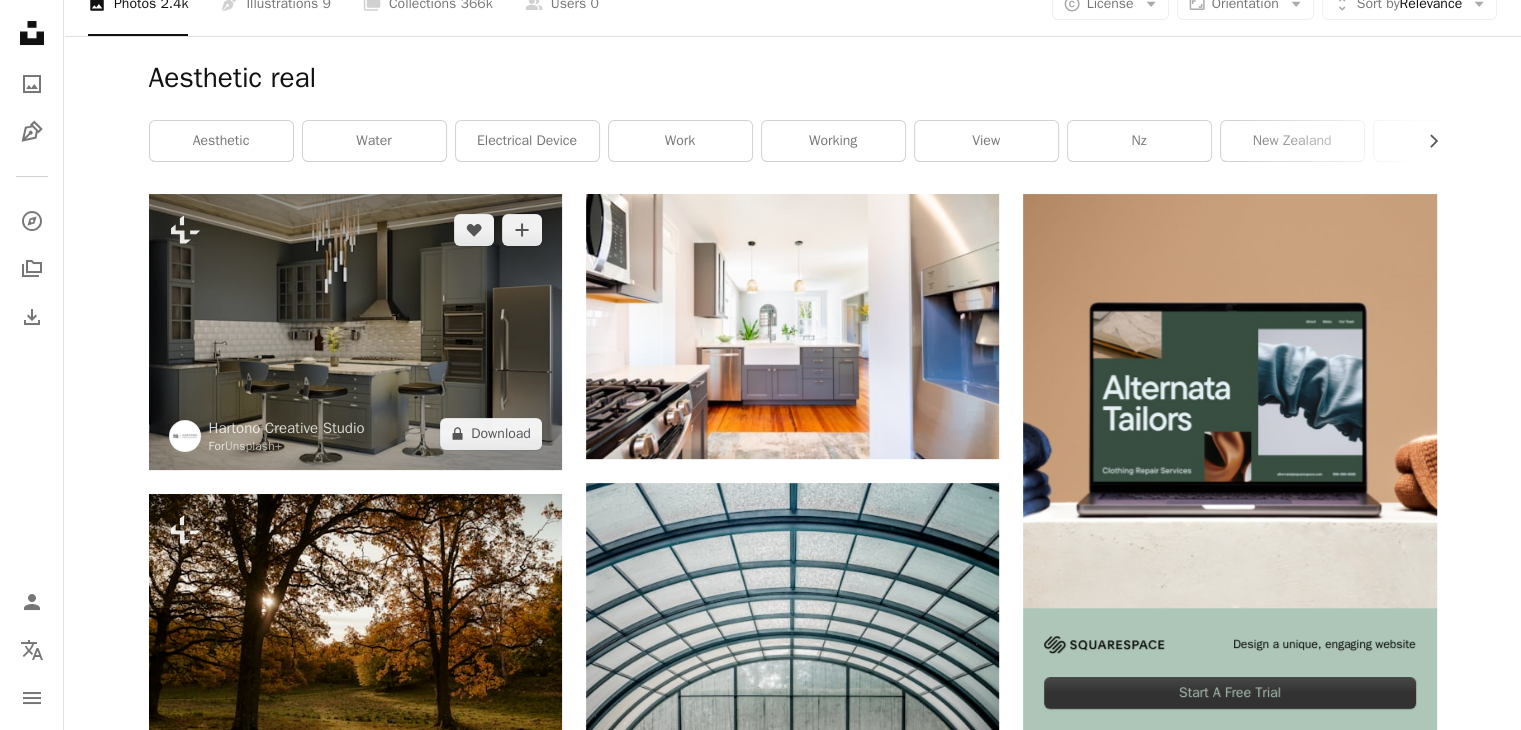 scroll, scrollTop: 0, scrollLeft: 0, axis: both 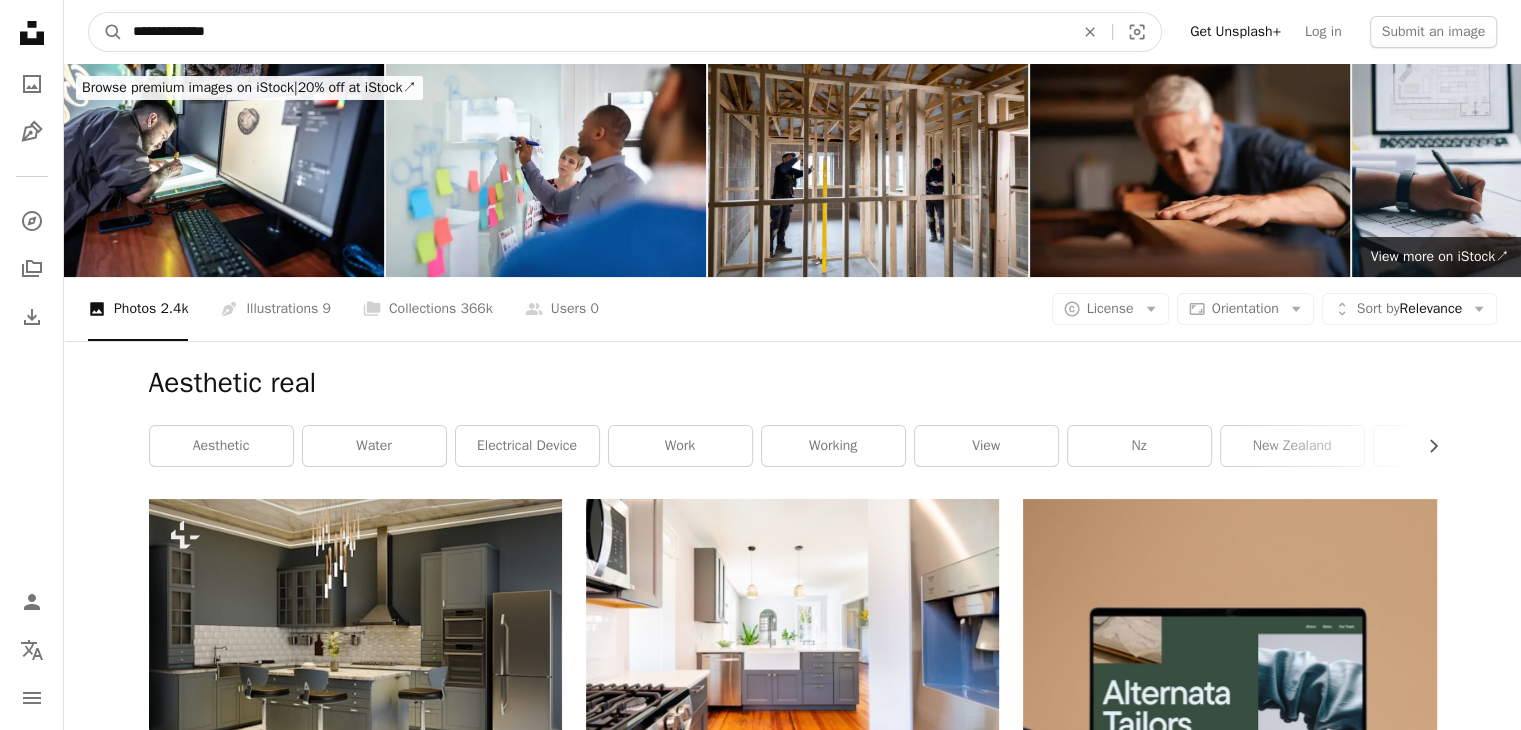 drag, startPoint x: 270, startPoint y: 45, endPoint x: 192, endPoint y: 26, distance: 80.280754 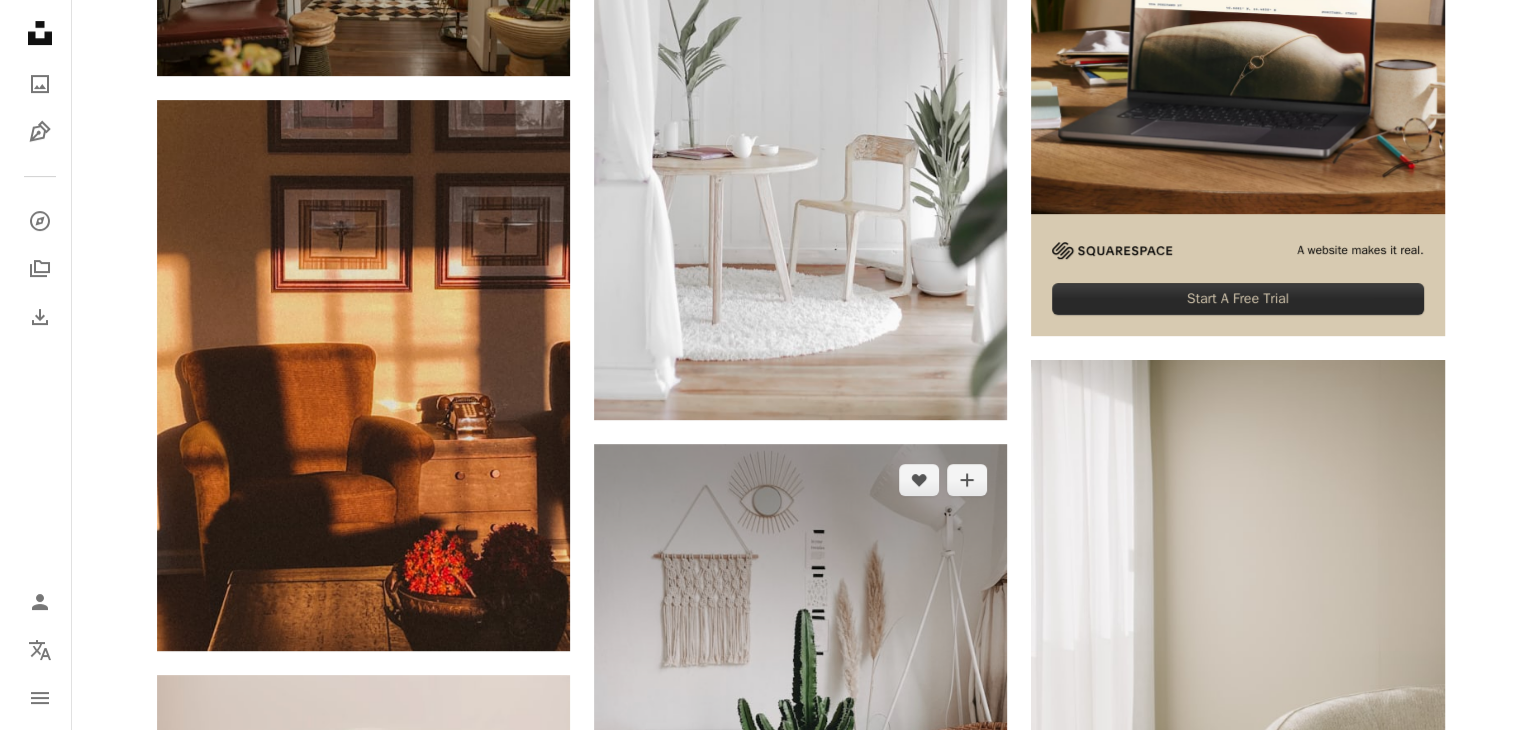 scroll, scrollTop: 700, scrollLeft: 0, axis: vertical 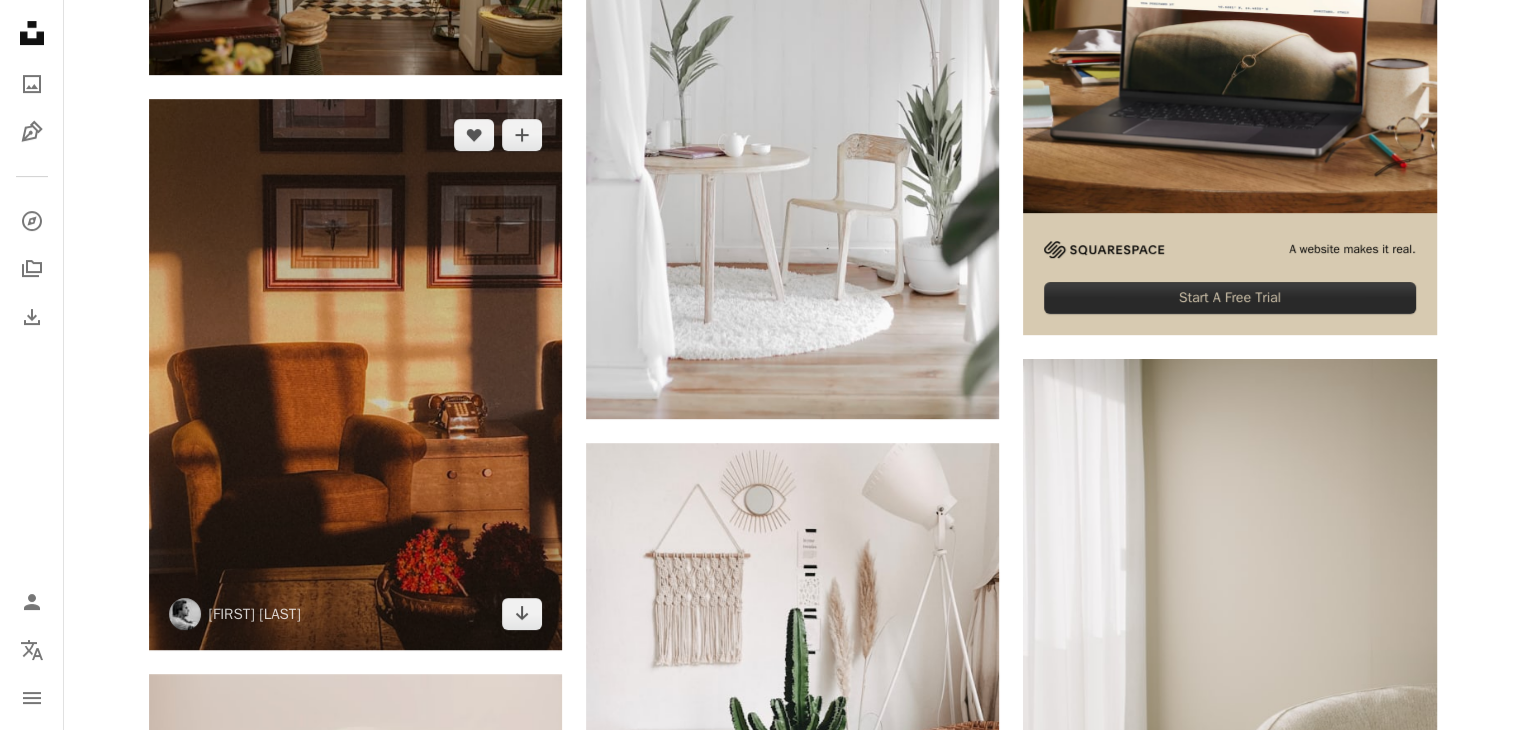 click at bounding box center [355, 374] 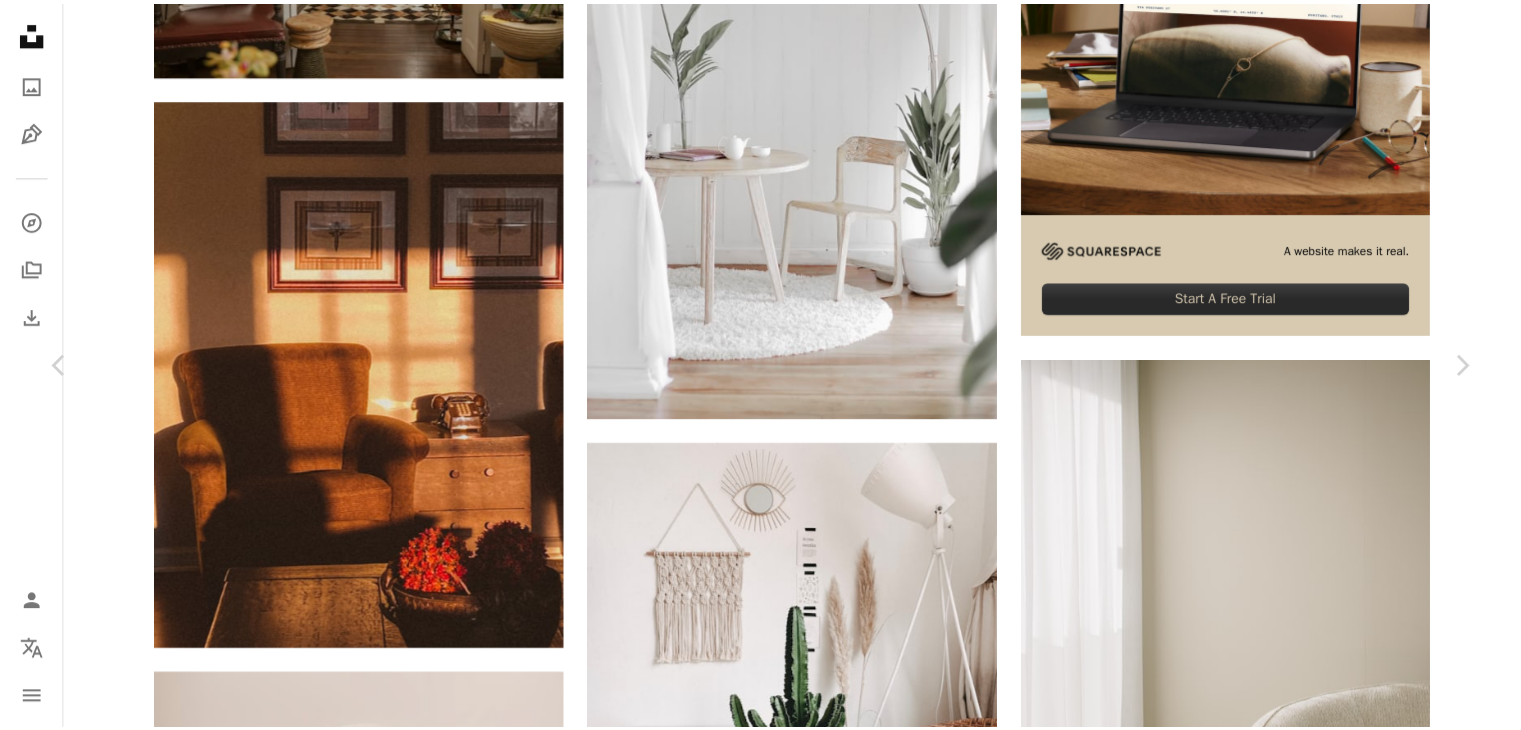 scroll, scrollTop: 0, scrollLeft: 0, axis: both 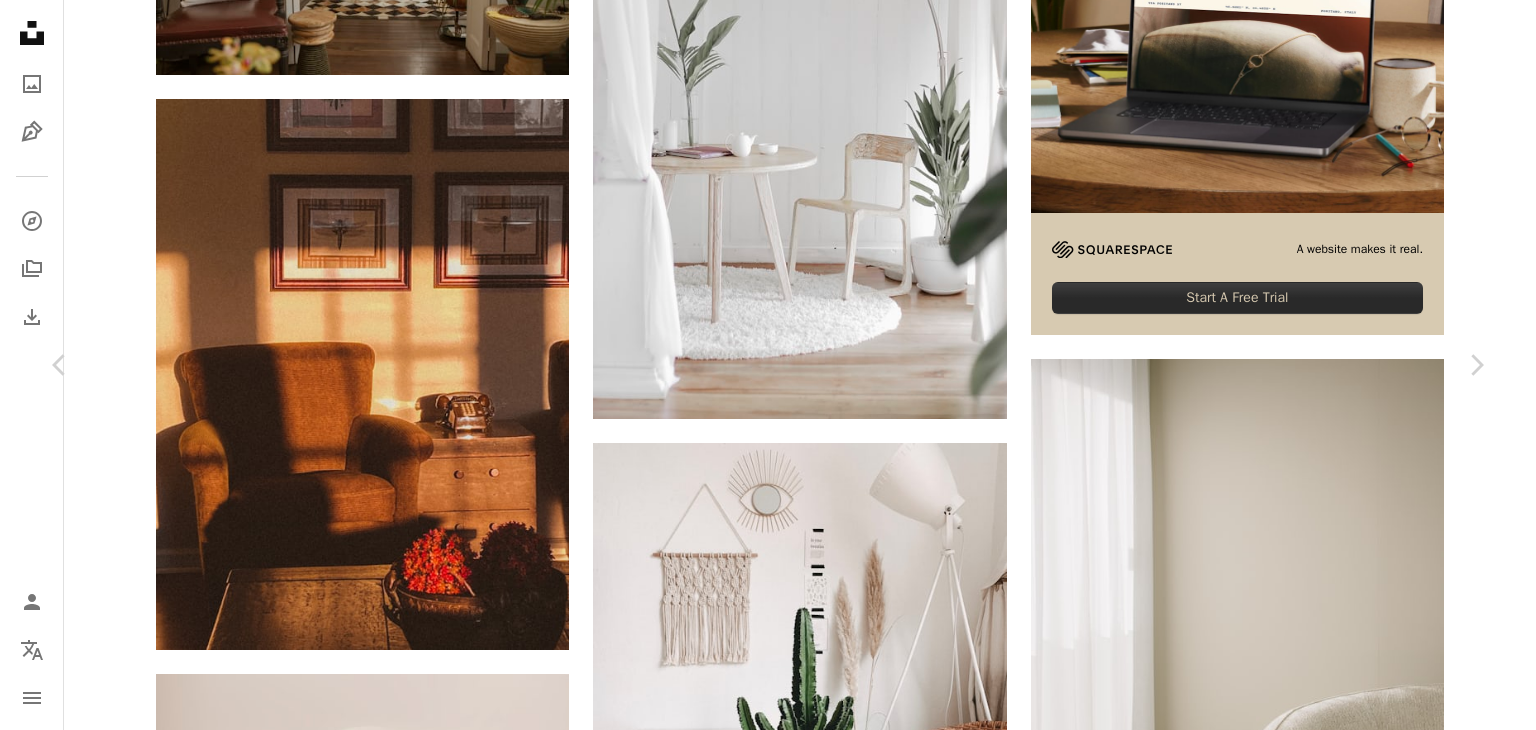 click on "An X shape" at bounding box center [20, 20] 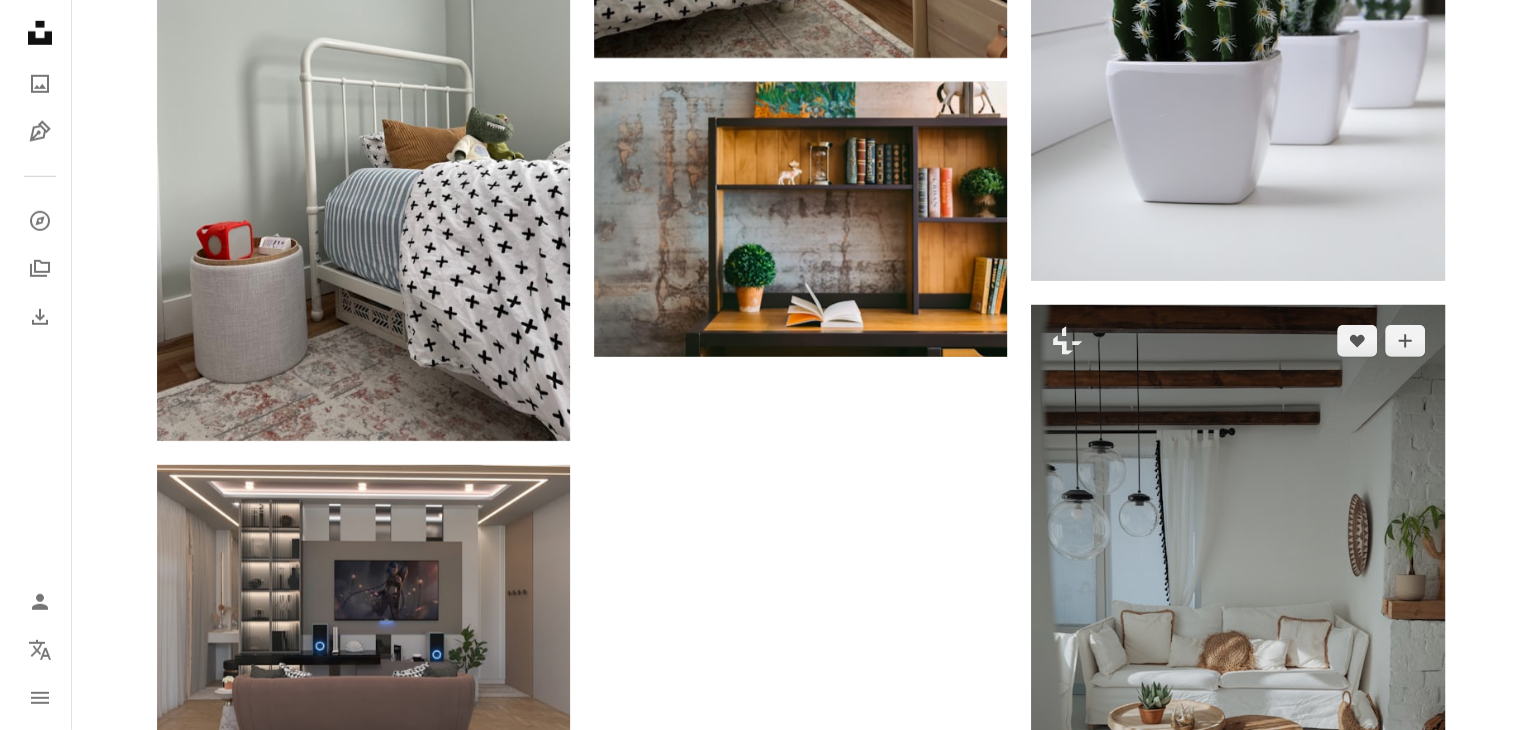 scroll, scrollTop: 6200, scrollLeft: 0, axis: vertical 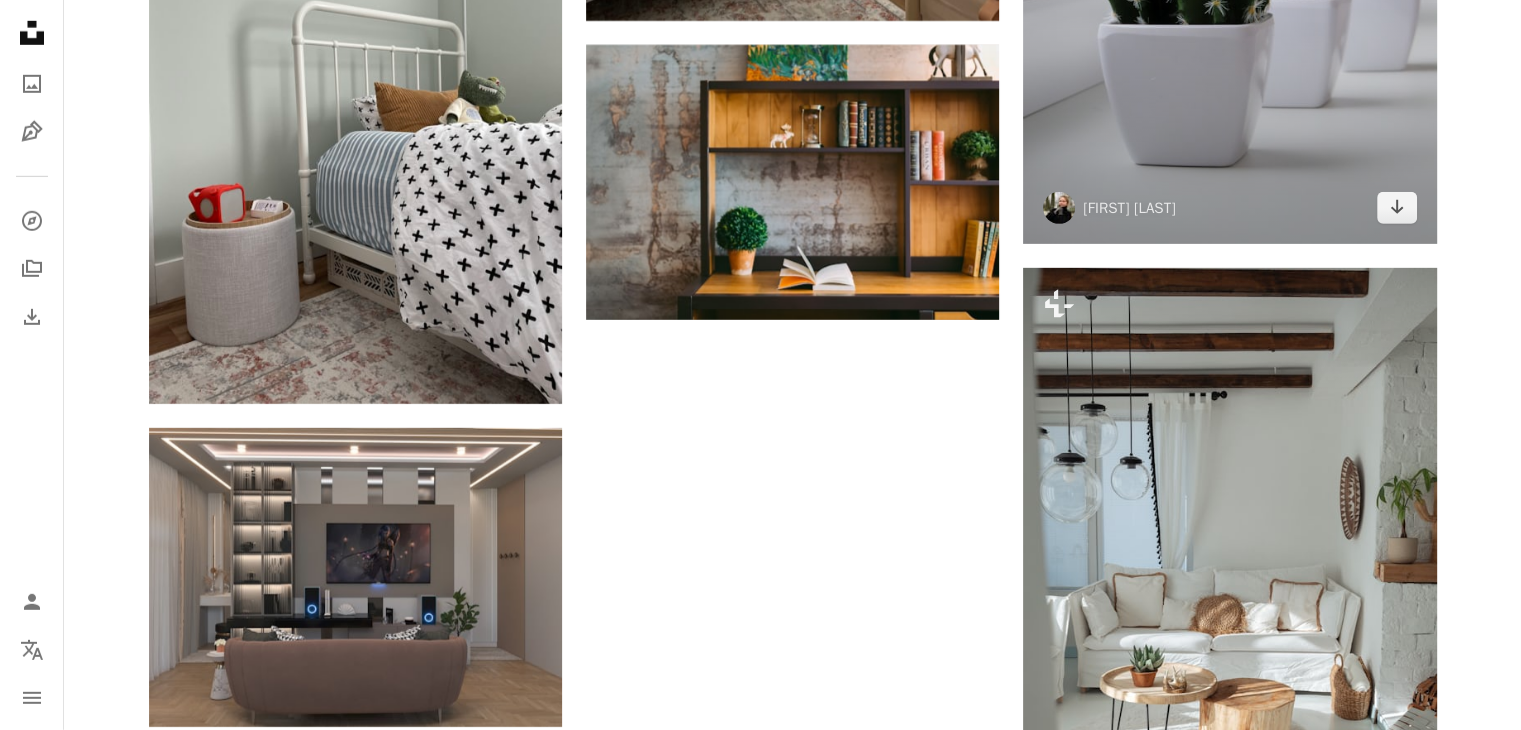click at bounding box center [1229, -33] 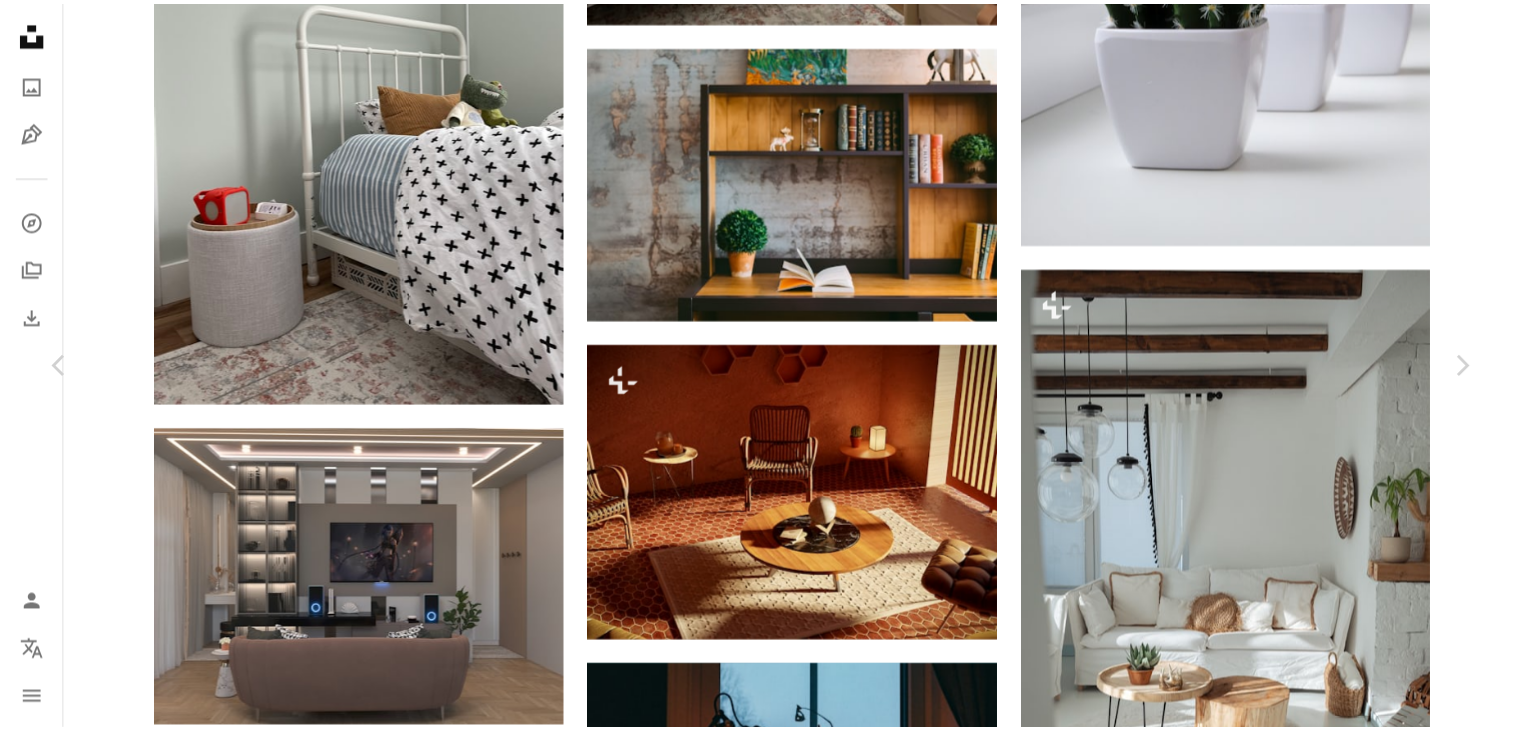 scroll, scrollTop: 2500, scrollLeft: 0, axis: vertical 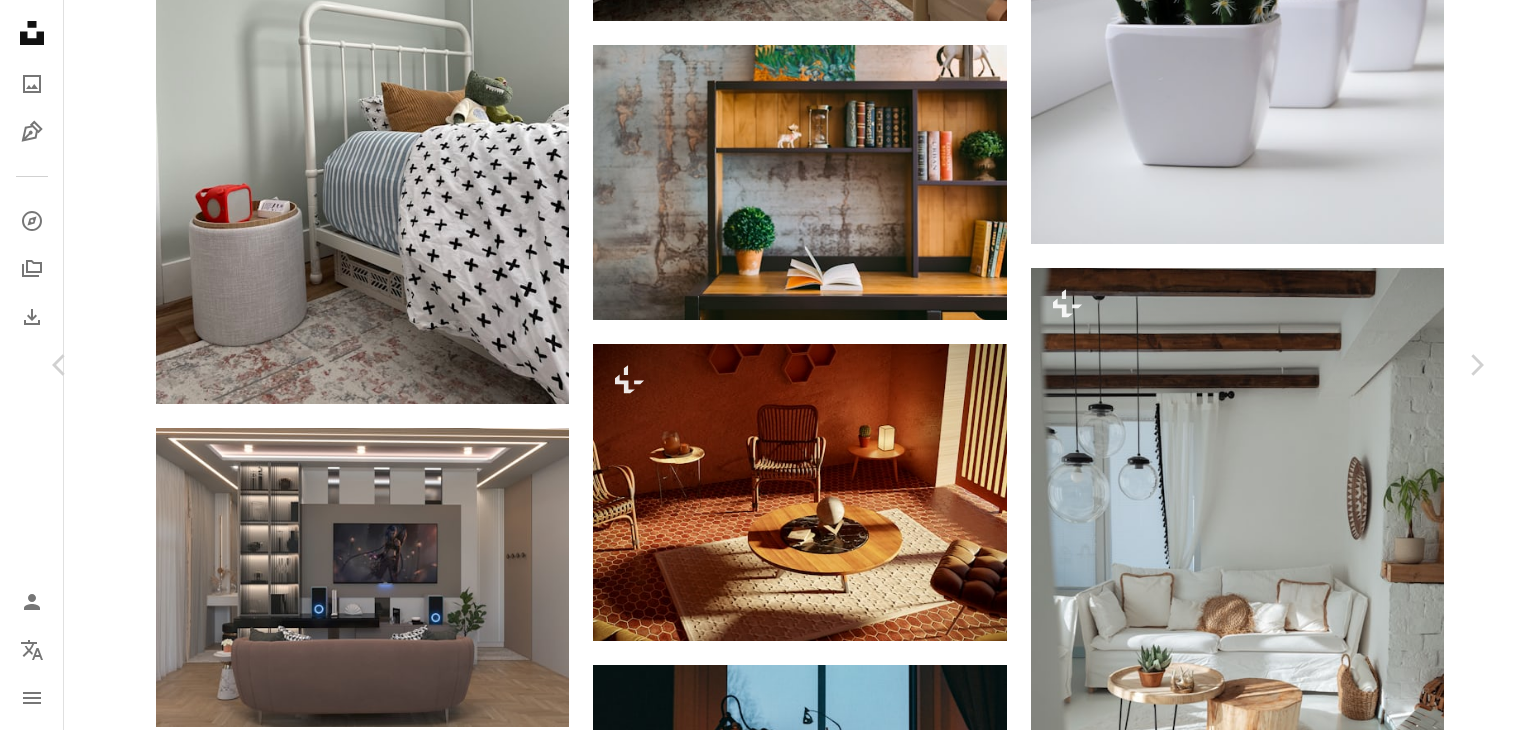 click on "An X shape" at bounding box center (20, 20) 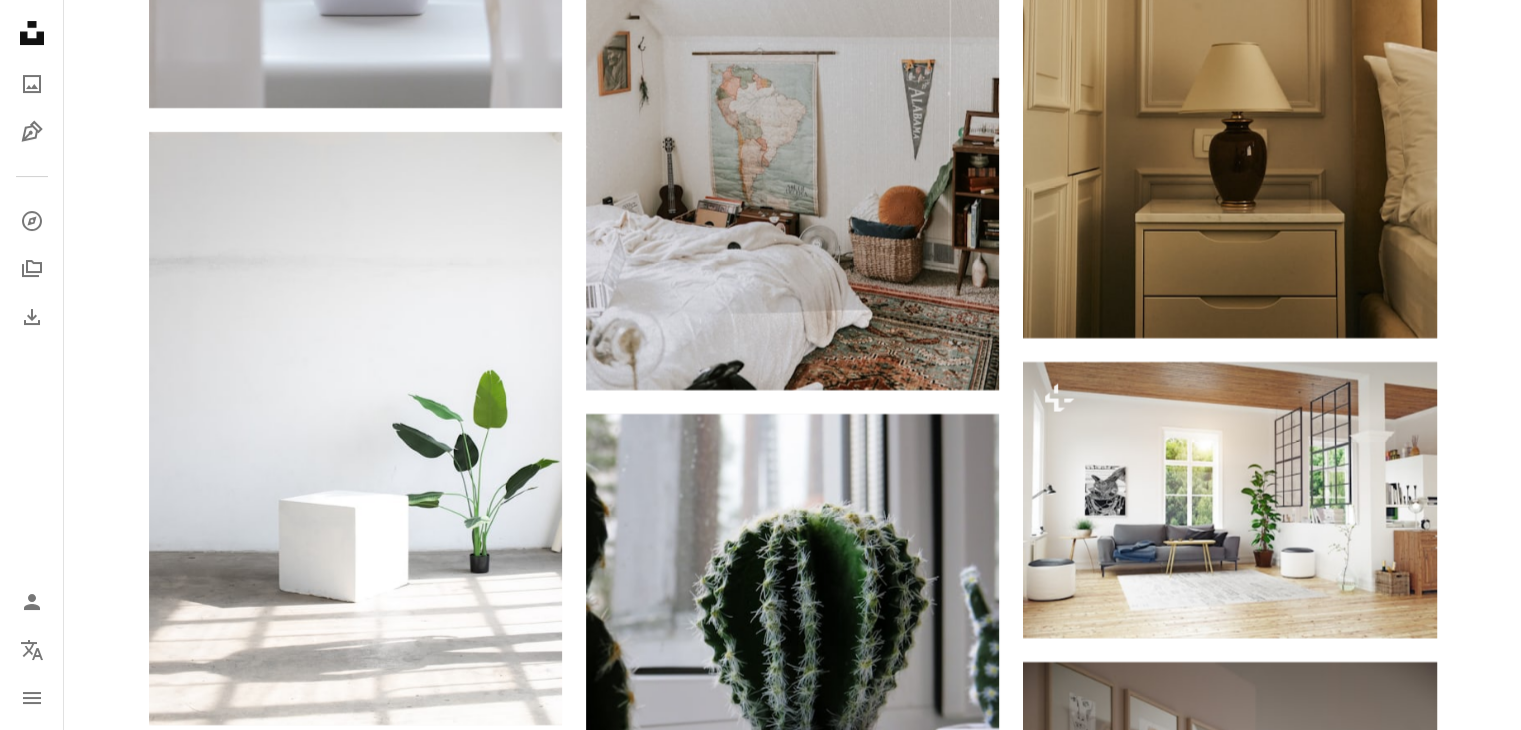scroll, scrollTop: 8127, scrollLeft: 0, axis: vertical 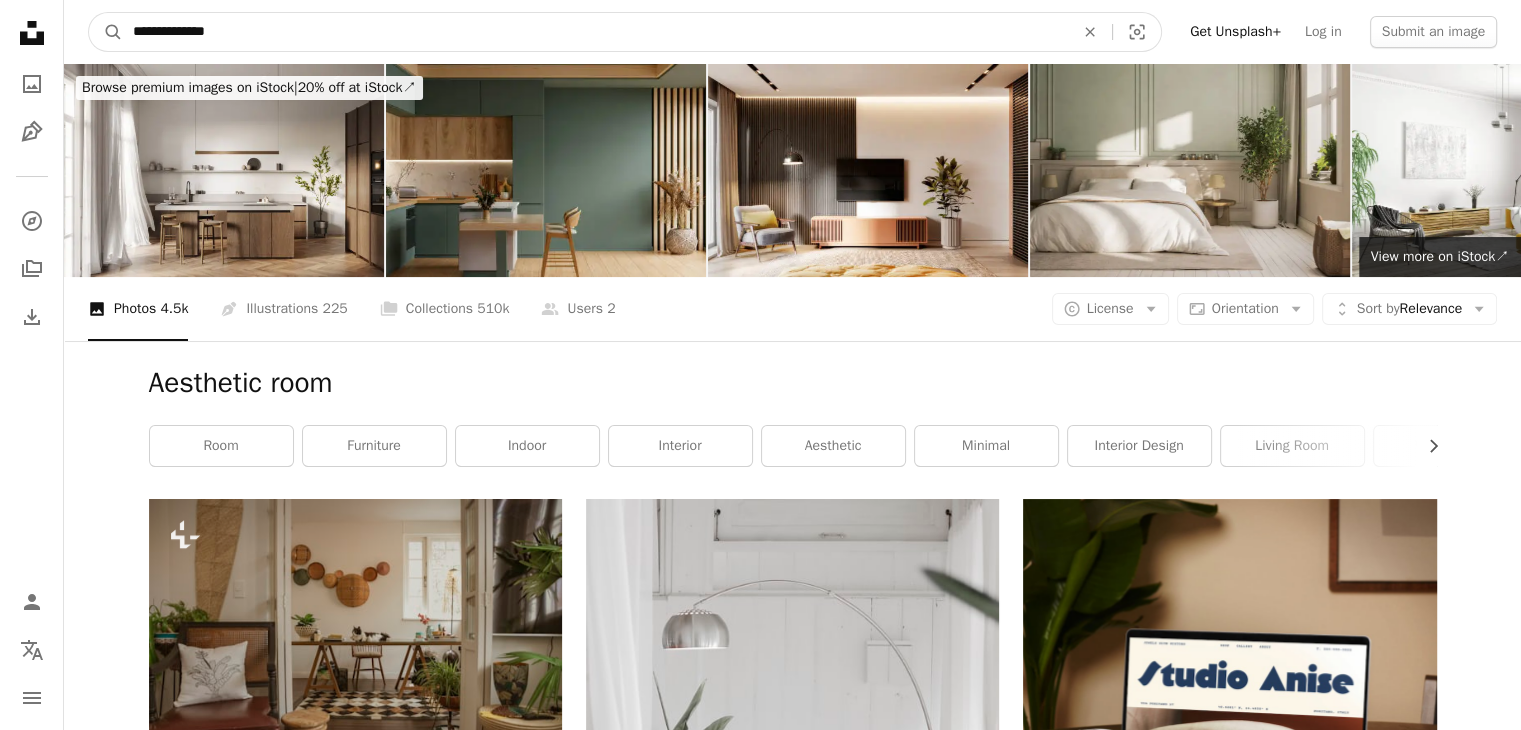 drag, startPoint x: 262, startPoint y: 18, endPoint x: 141, endPoint y: 20, distance: 121.016525 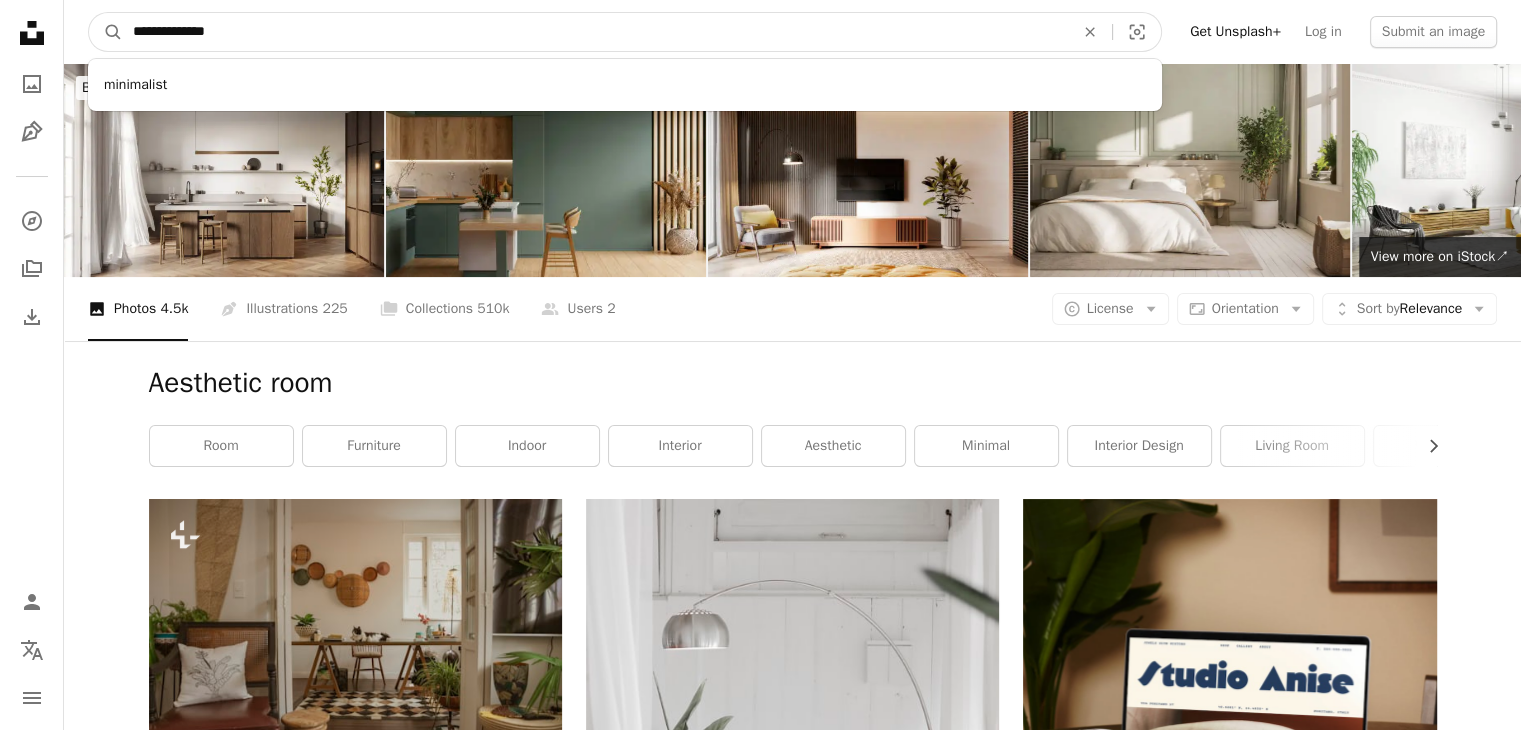 type on "**********" 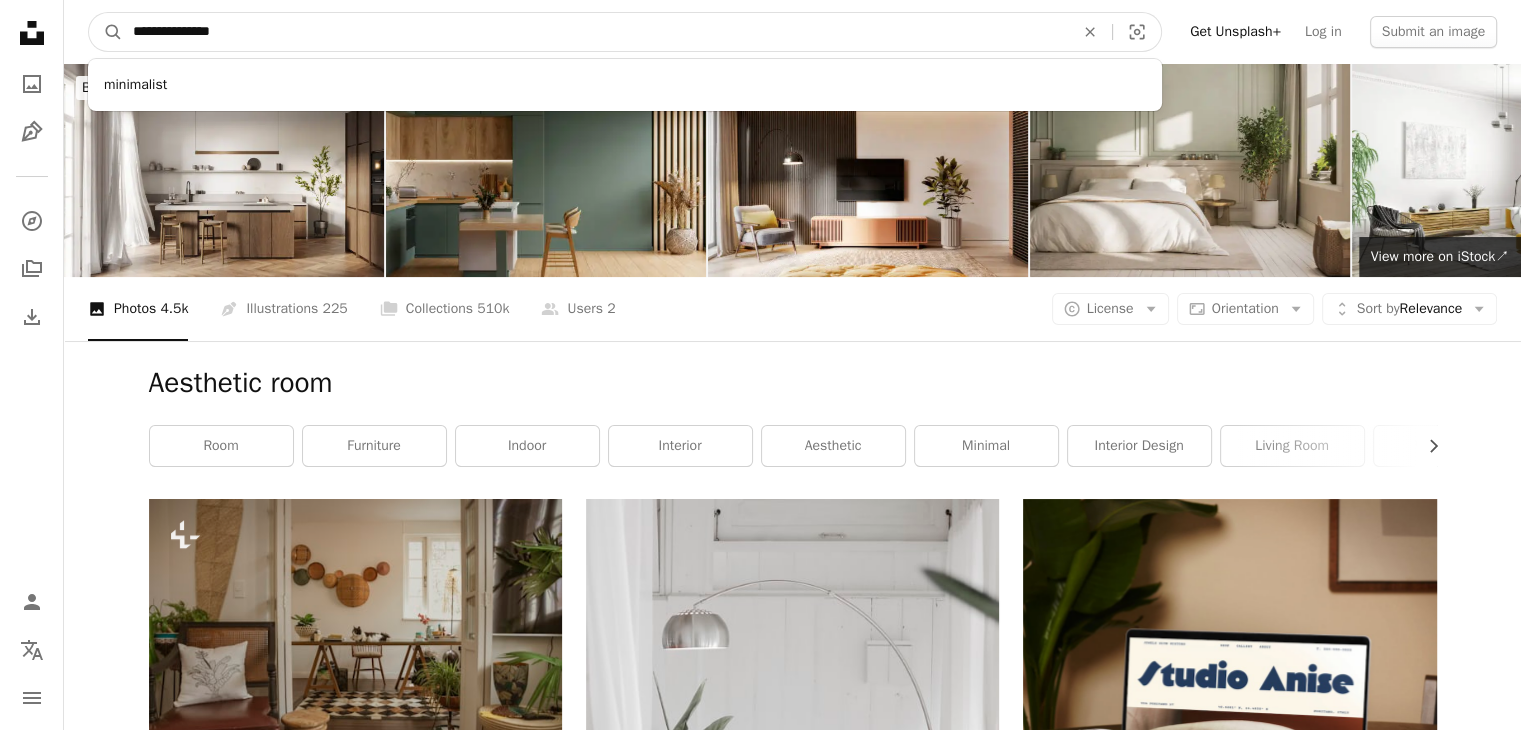 click on "A magnifying glass" at bounding box center (106, 32) 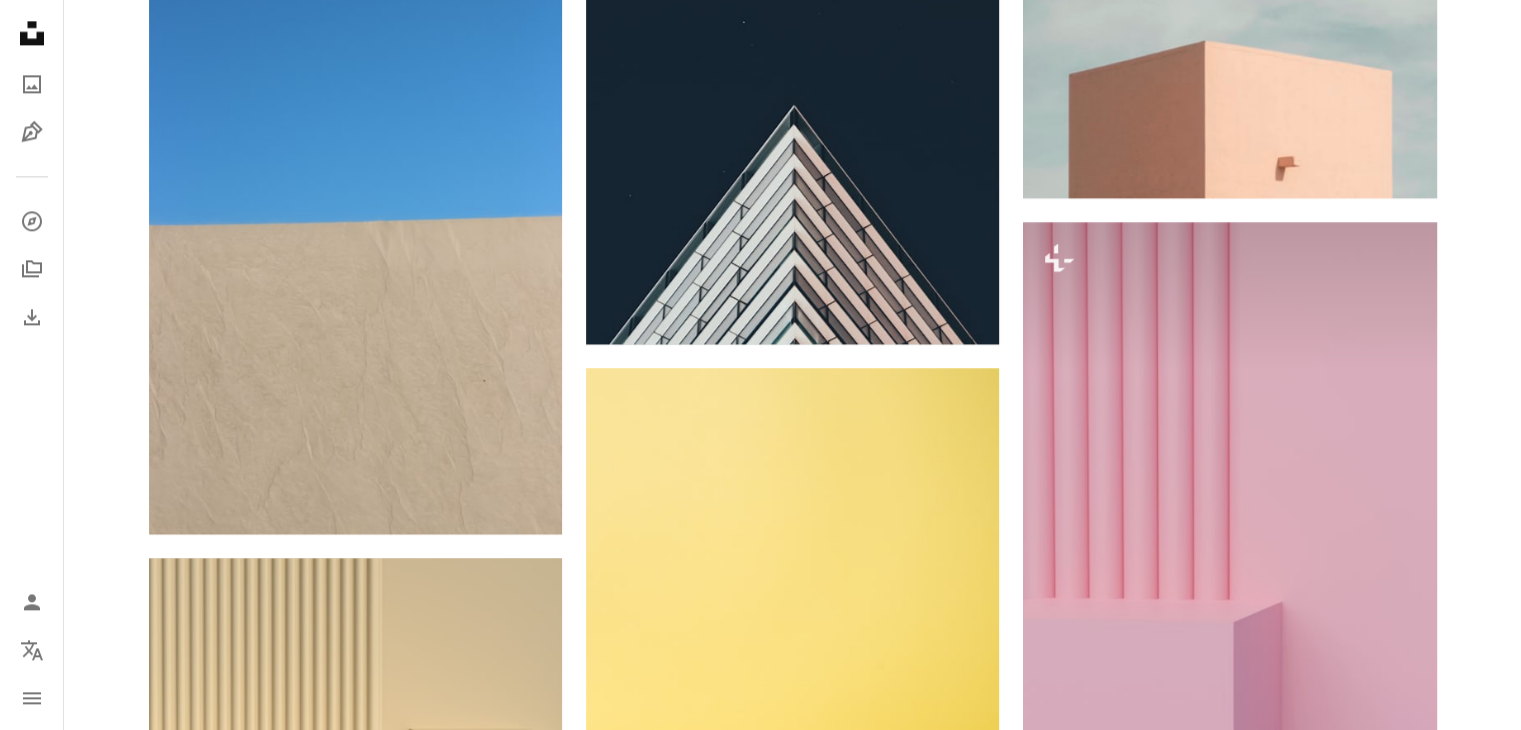 scroll, scrollTop: 2800, scrollLeft: 0, axis: vertical 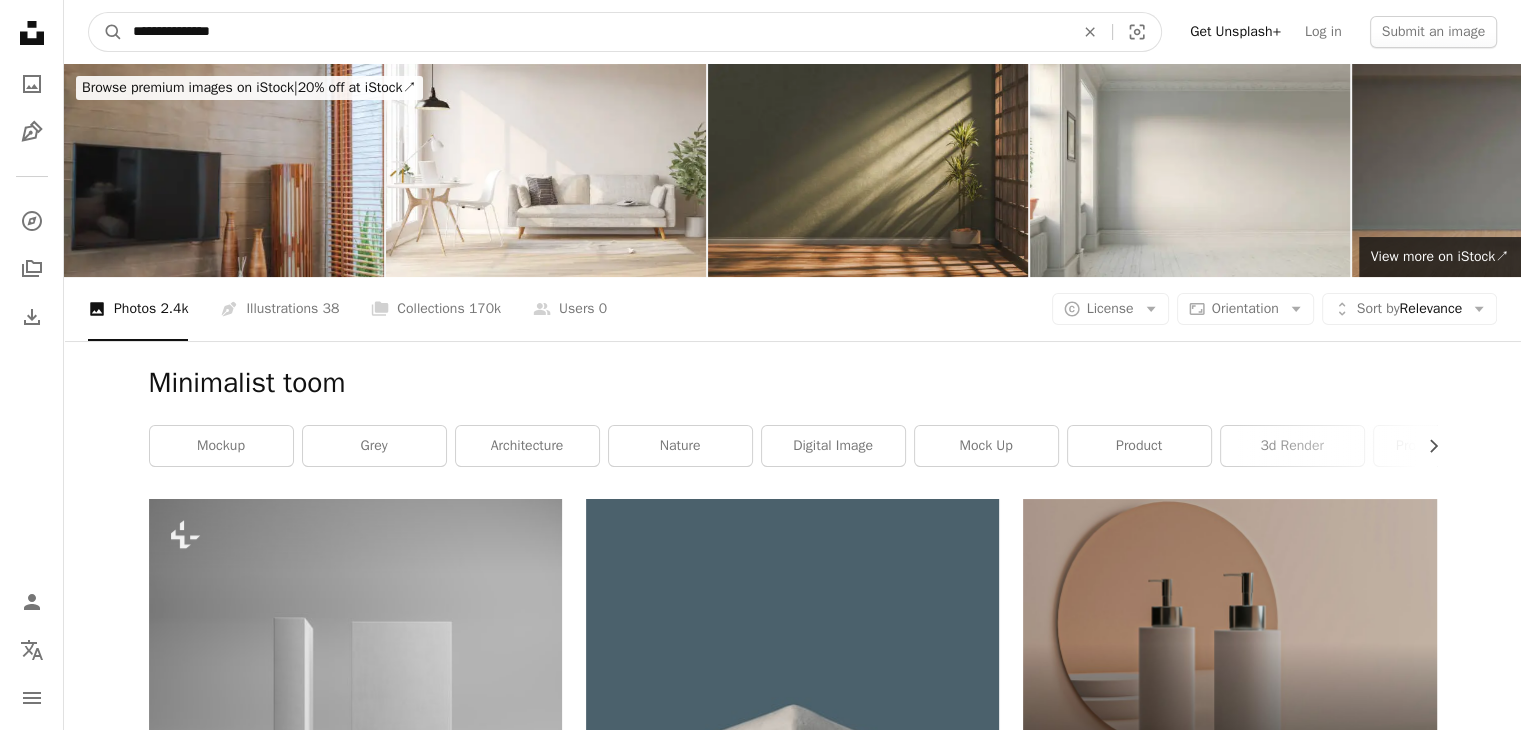 drag, startPoint x: 204, startPoint y: 41, endPoint x: 207, endPoint y: 28, distance: 13.341664 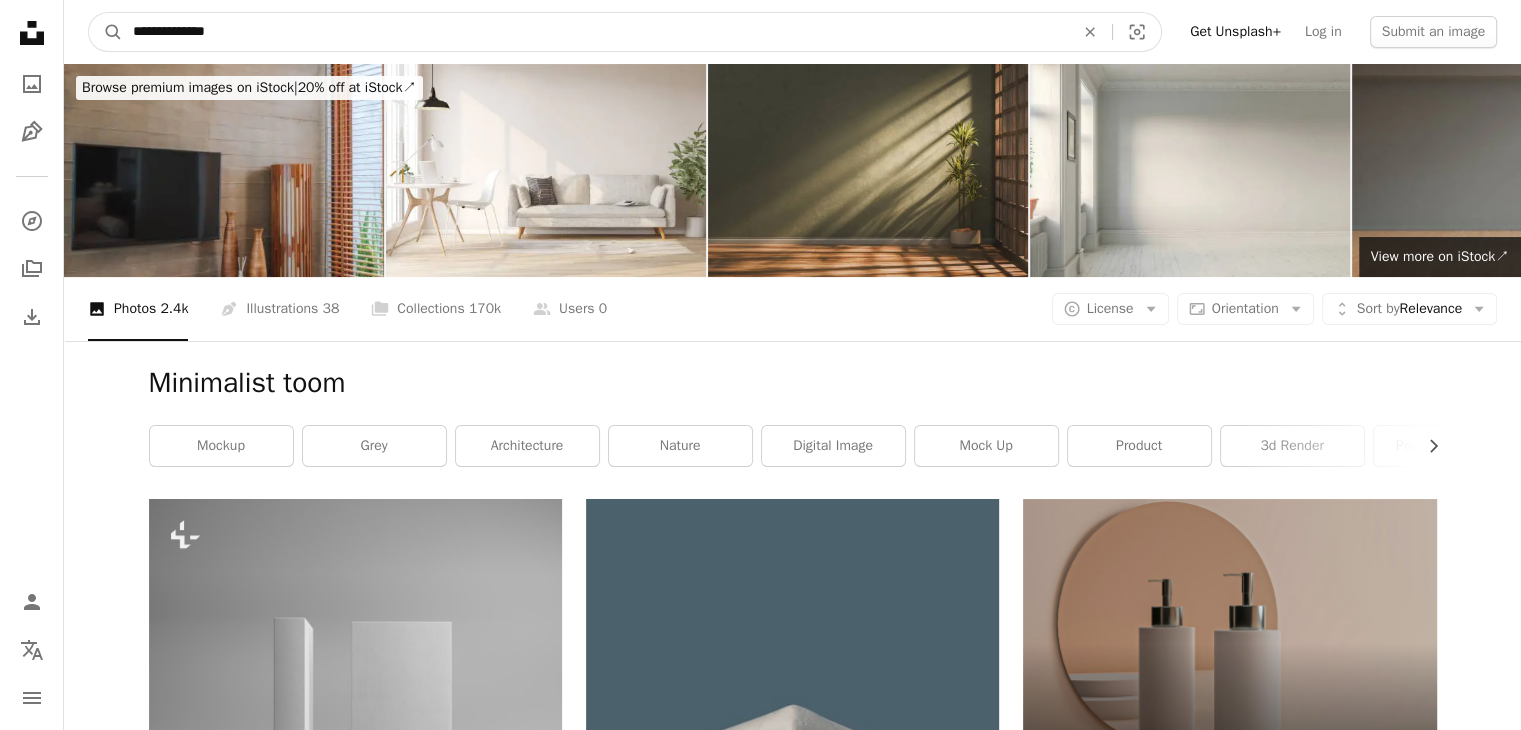 type on "**********" 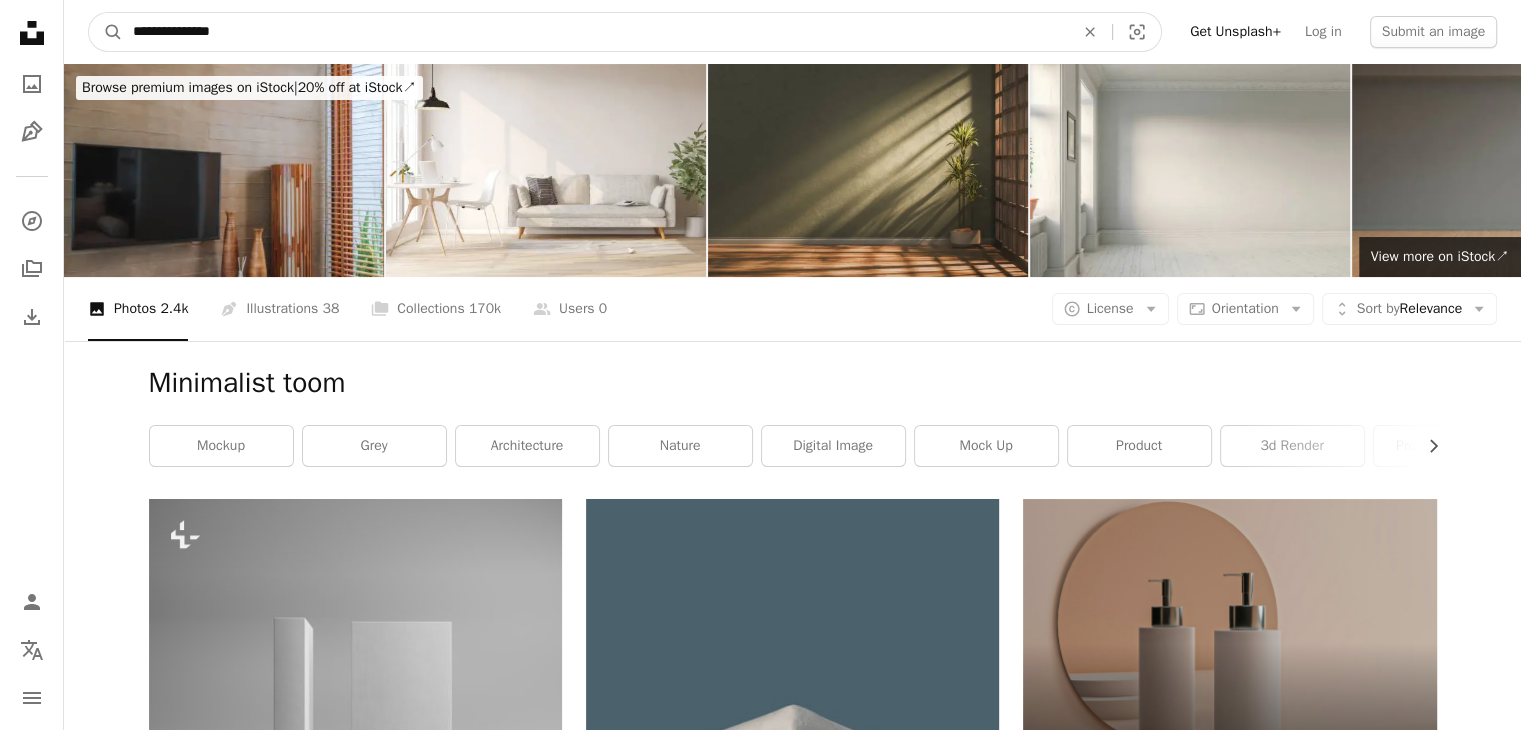 click on "A magnifying glass" at bounding box center [106, 32] 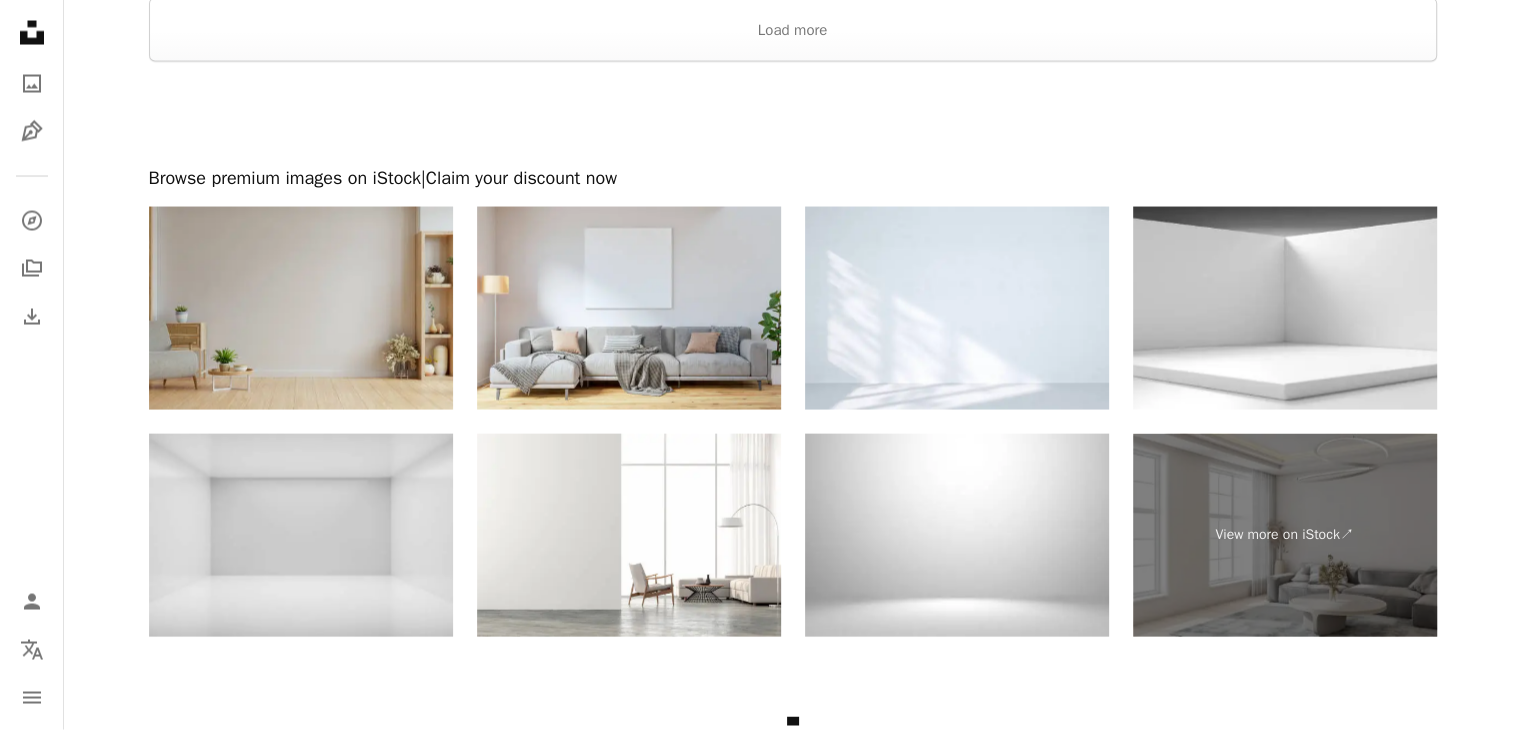 scroll, scrollTop: 4000, scrollLeft: 0, axis: vertical 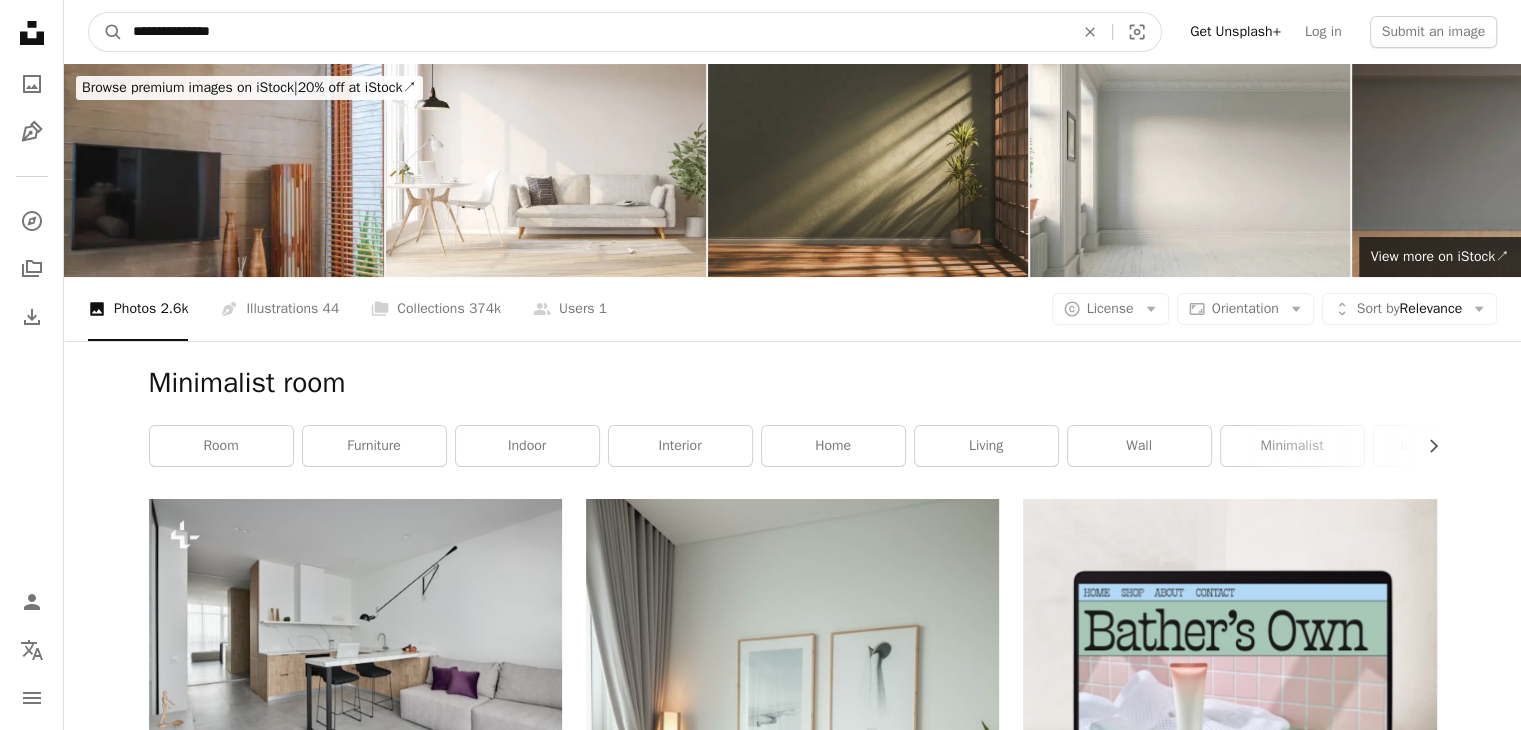 drag, startPoint x: 275, startPoint y: 45, endPoint x: 63, endPoint y: 43, distance: 212.00943 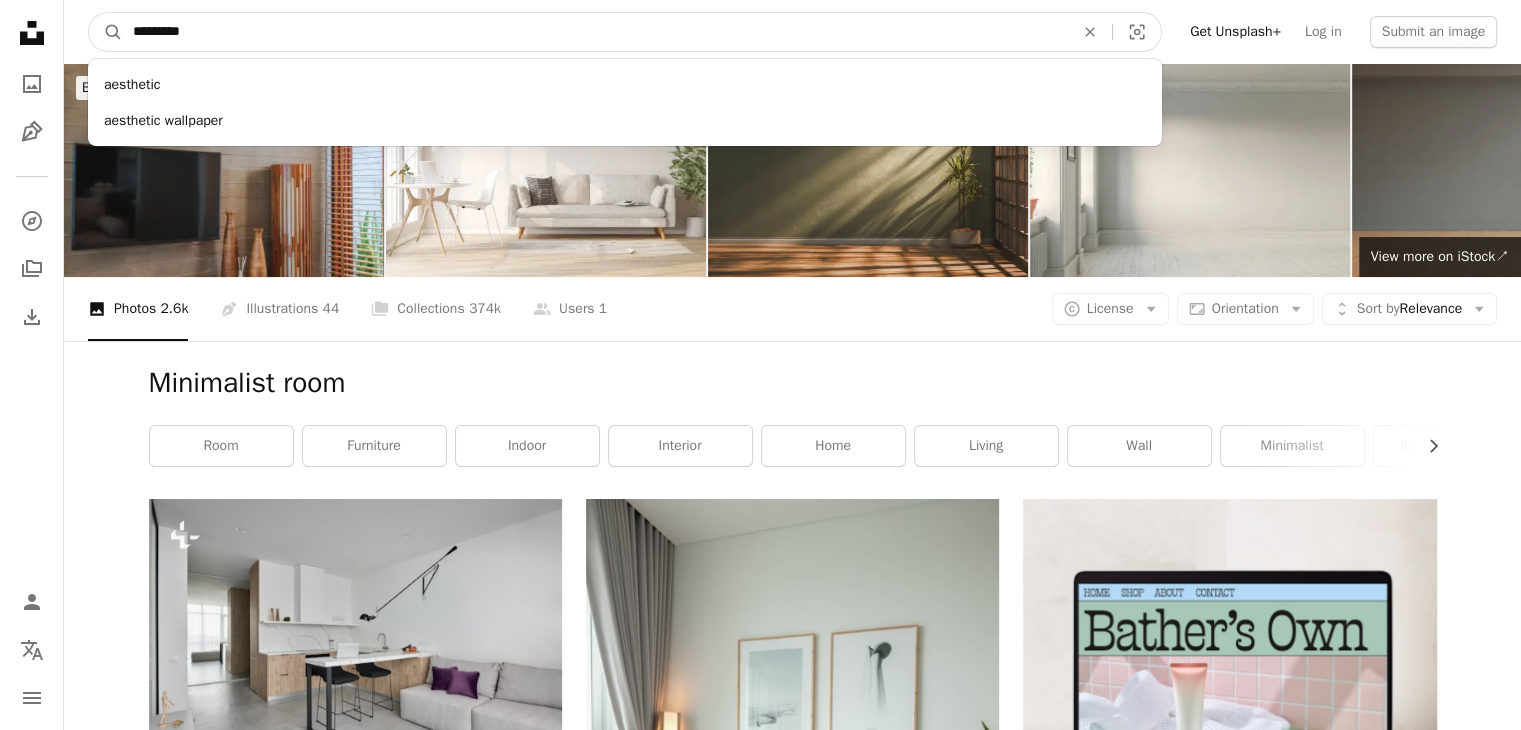 type on "*********" 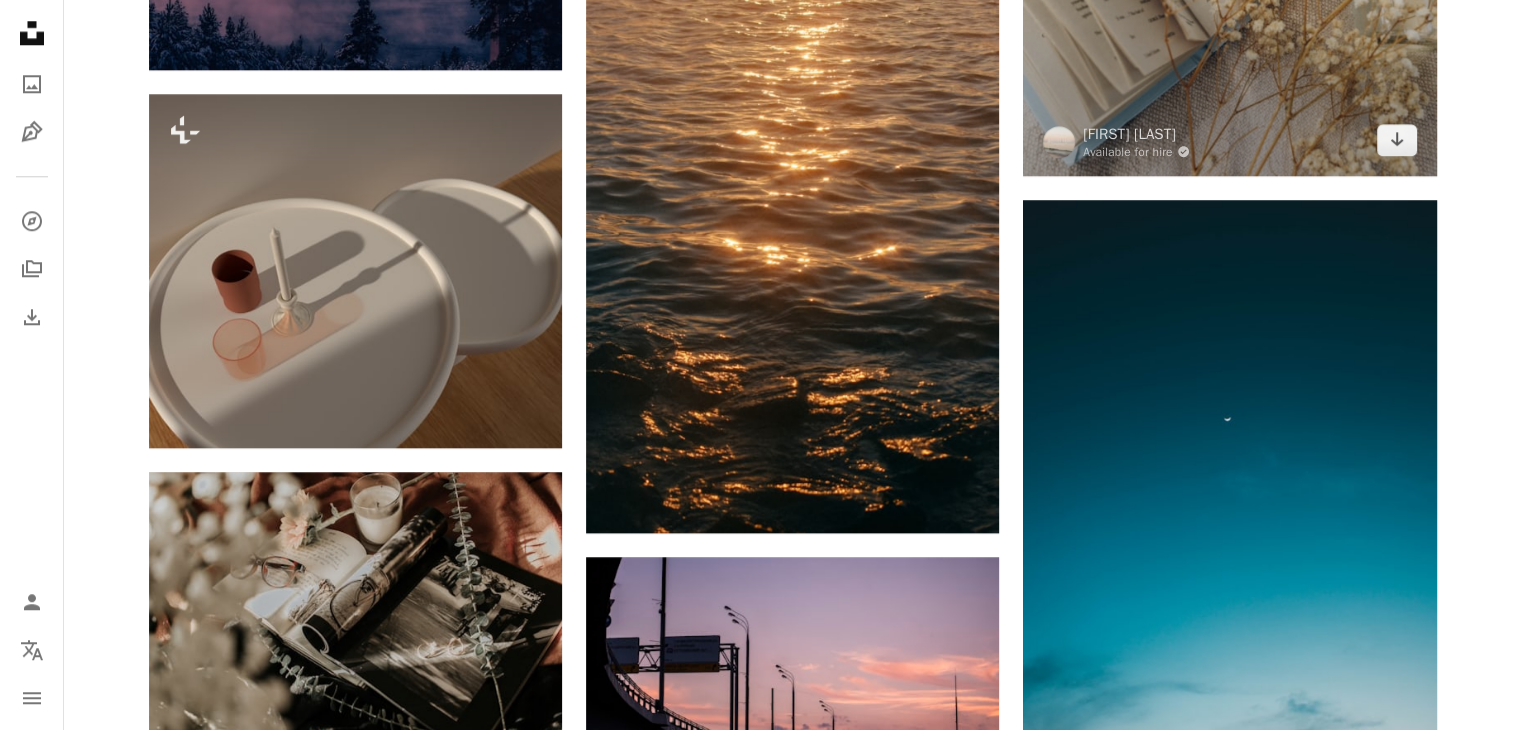 scroll, scrollTop: 2400, scrollLeft: 0, axis: vertical 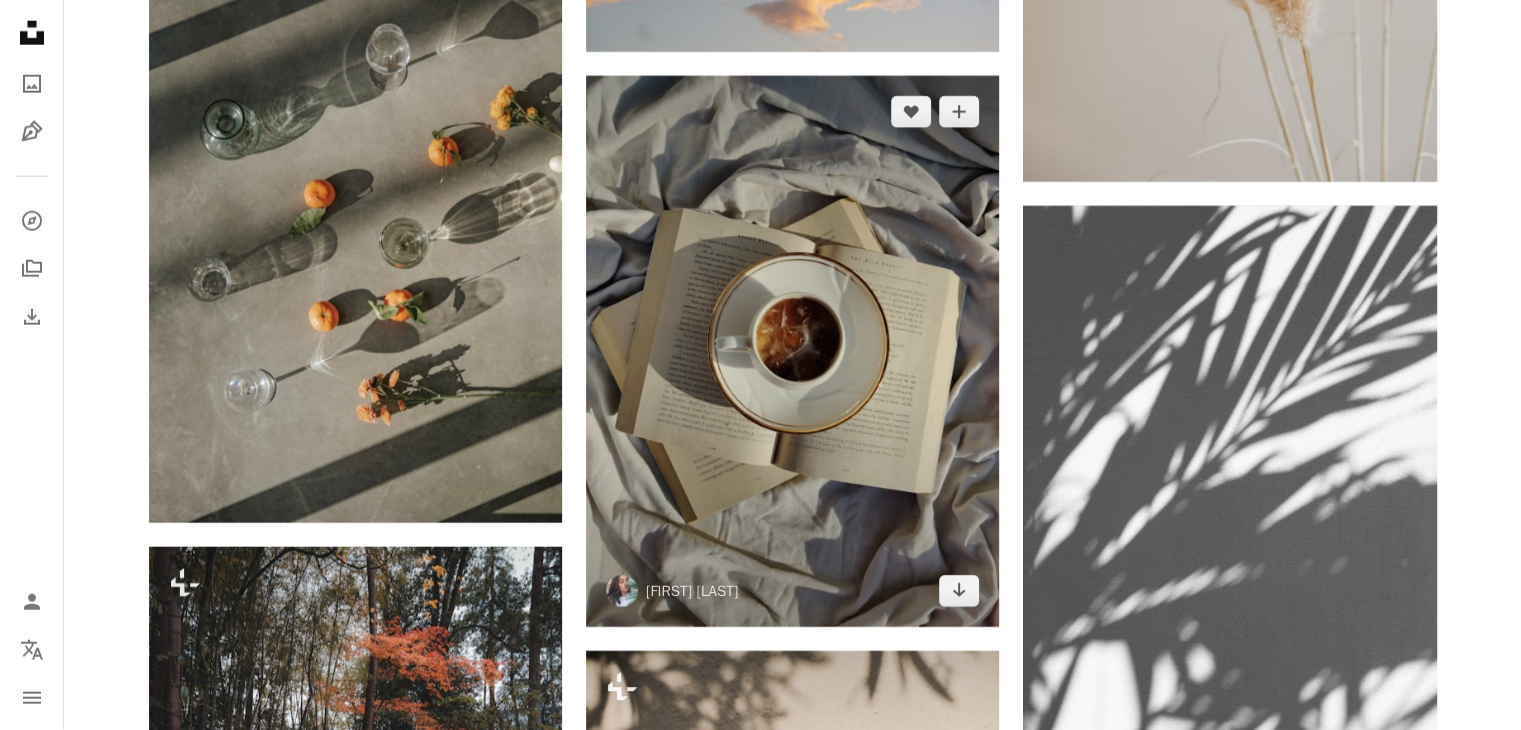 click at bounding box center [792, 351] 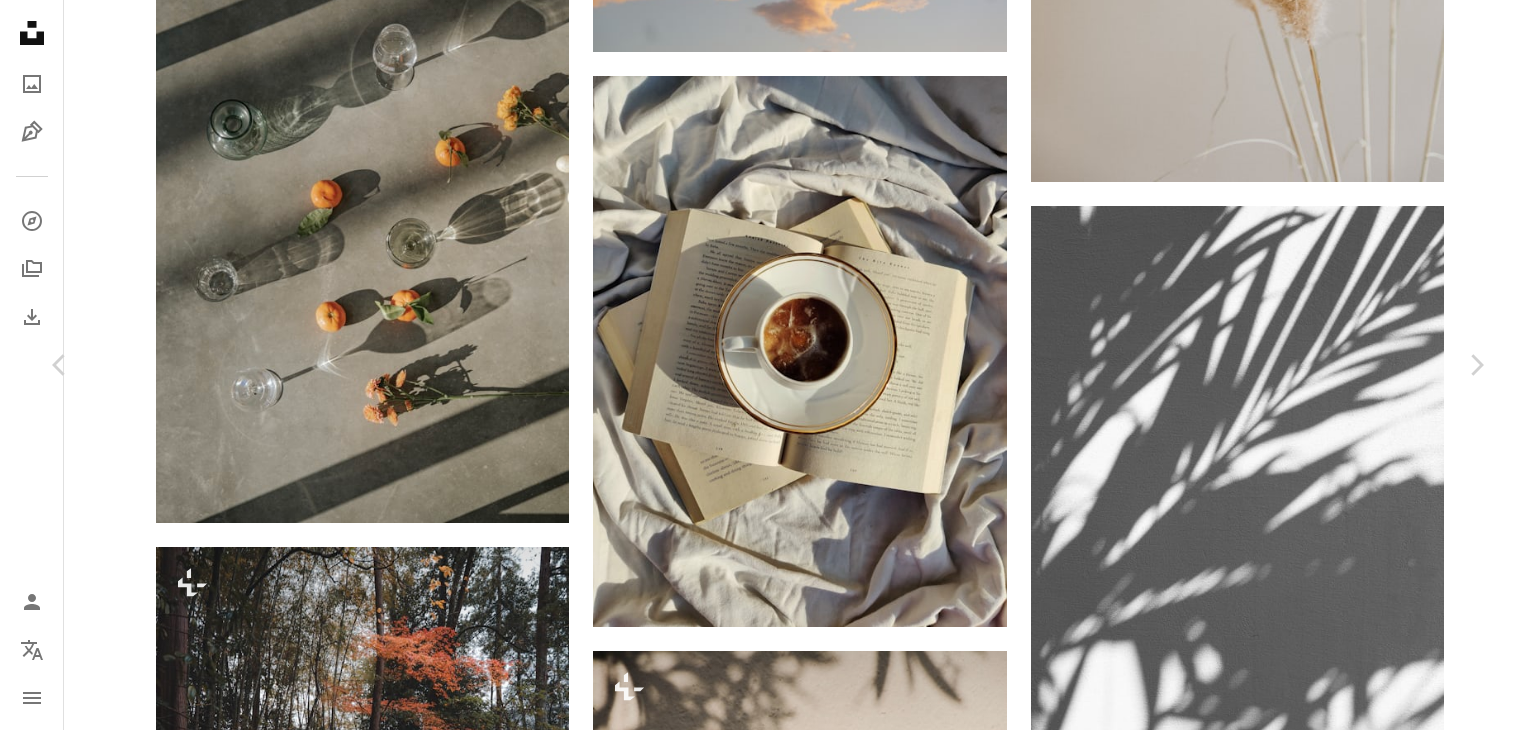 scroll, scrollTop: 1600, scrollLeft: 0, axis: vertical 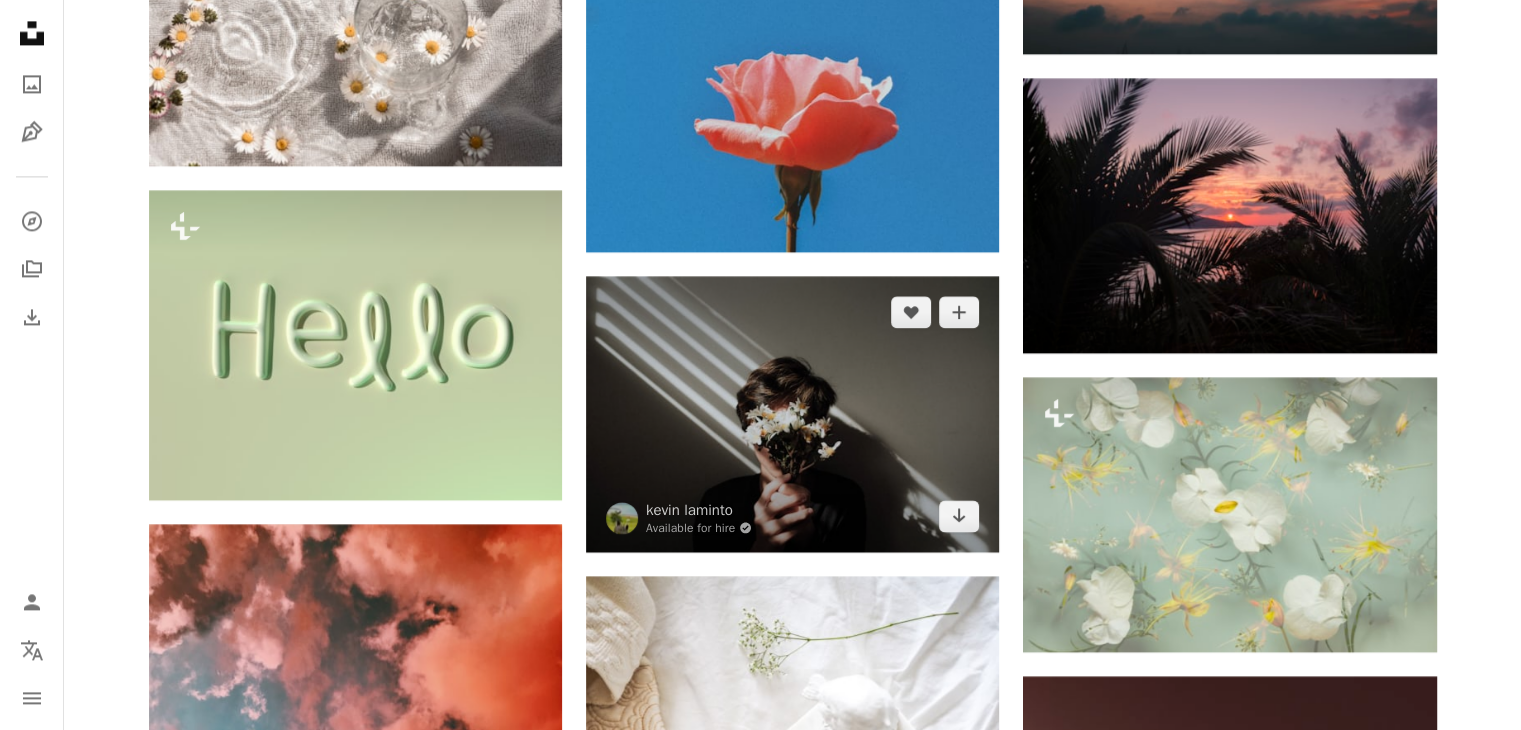 click at bounding box center [792, 414] 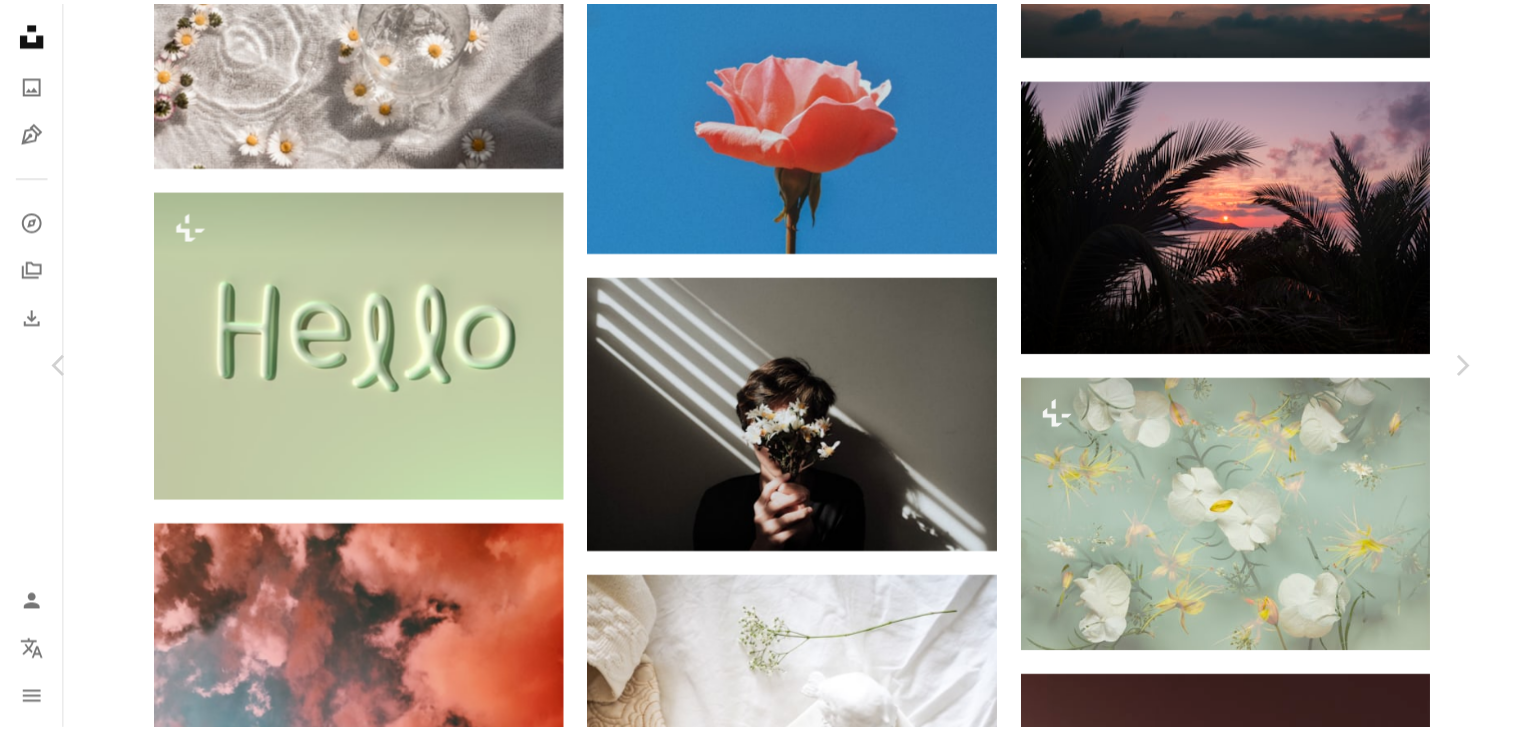 scroll, scrollTop: 5400, scrollLeft: 0, axis: vertical 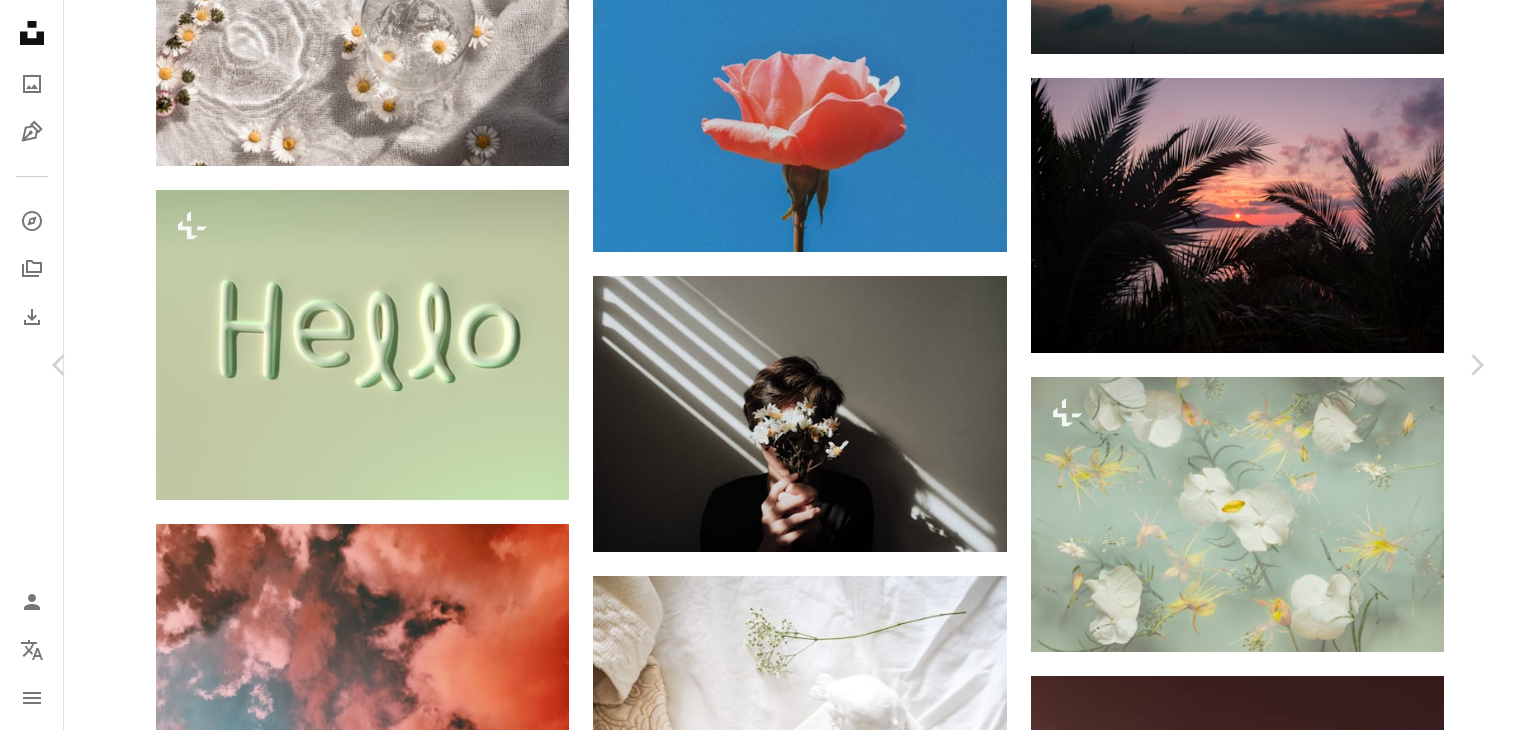 click on "An X shape" at bounding box center [20, 20] 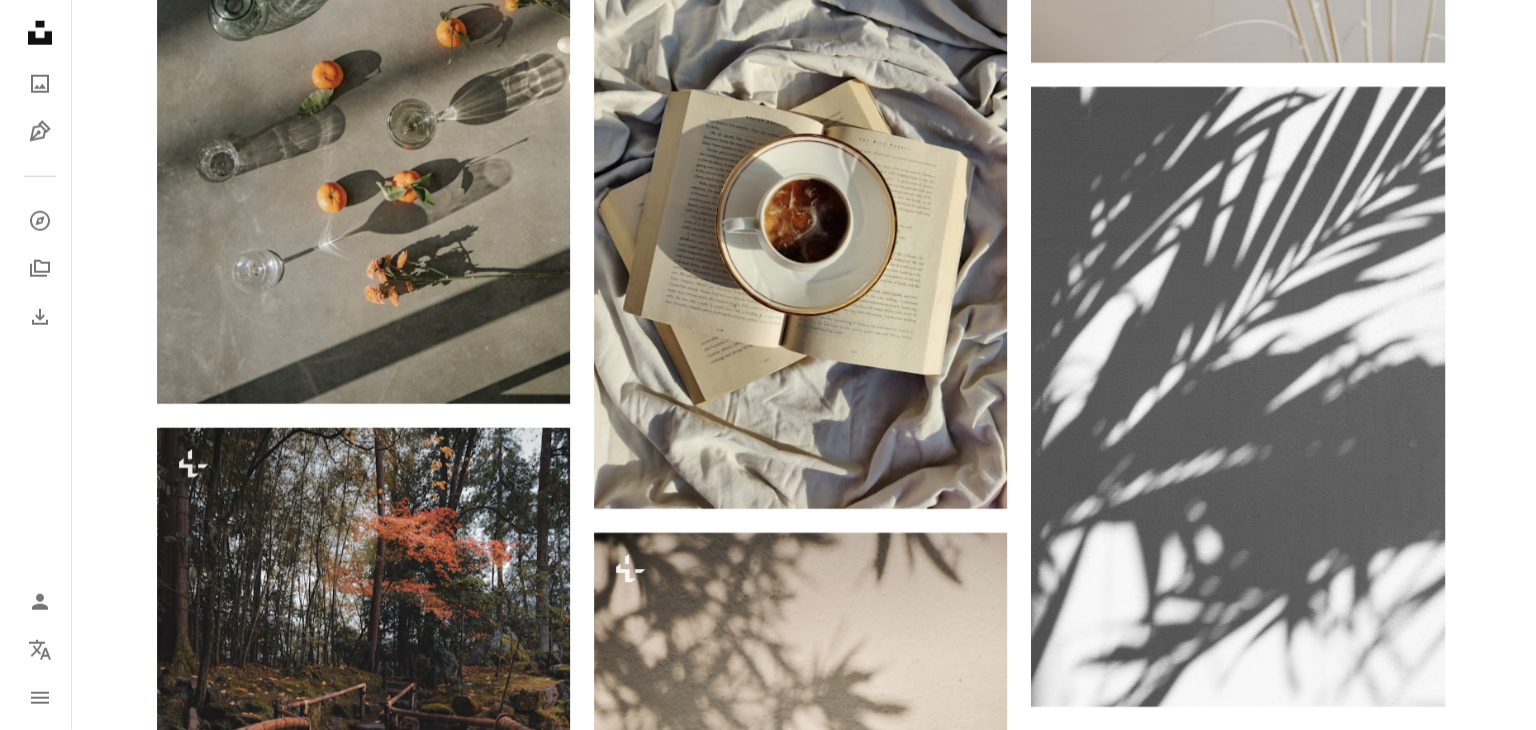 scroll, scrollTop: 5425, scrollLeft: 0, axis: vertical 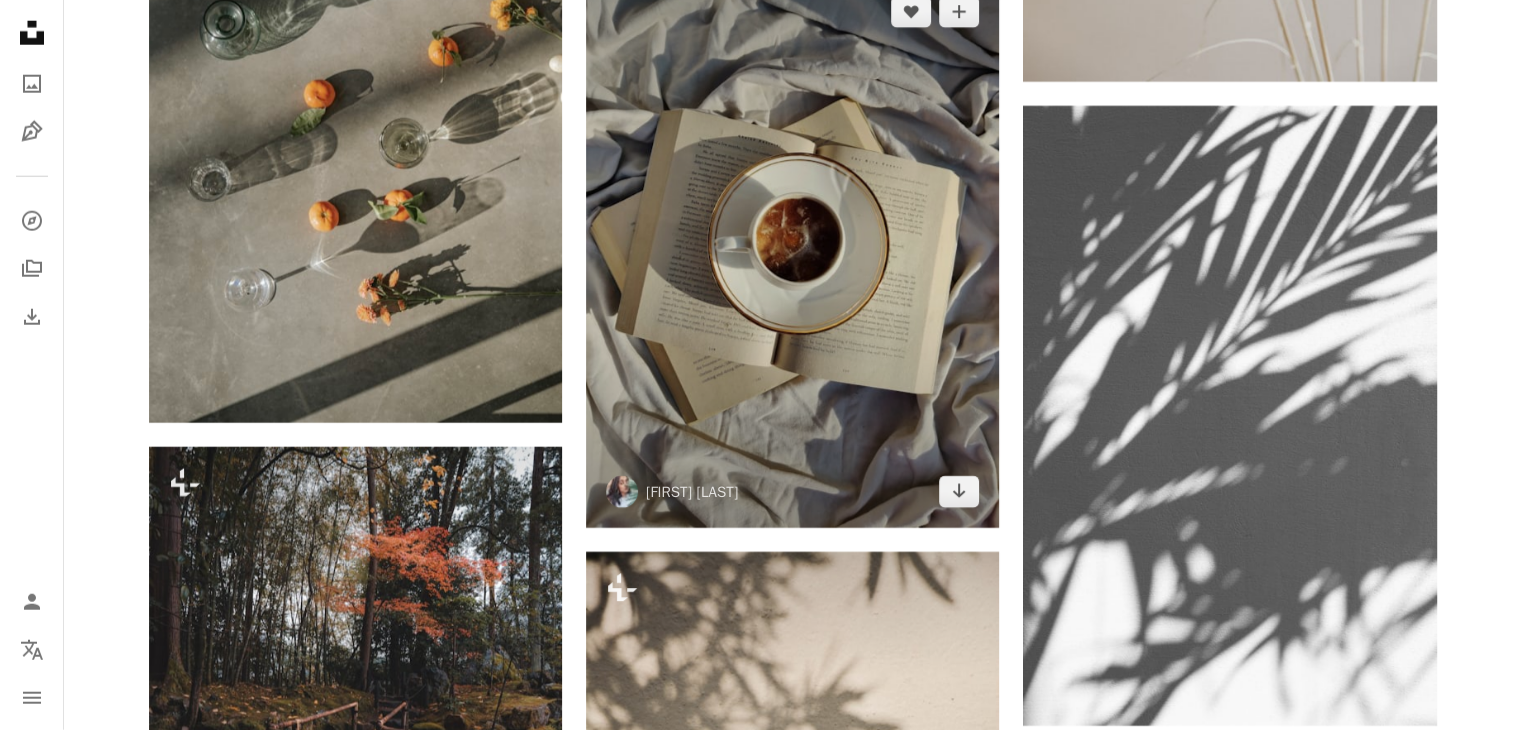 click at bounding box center [792, 251] 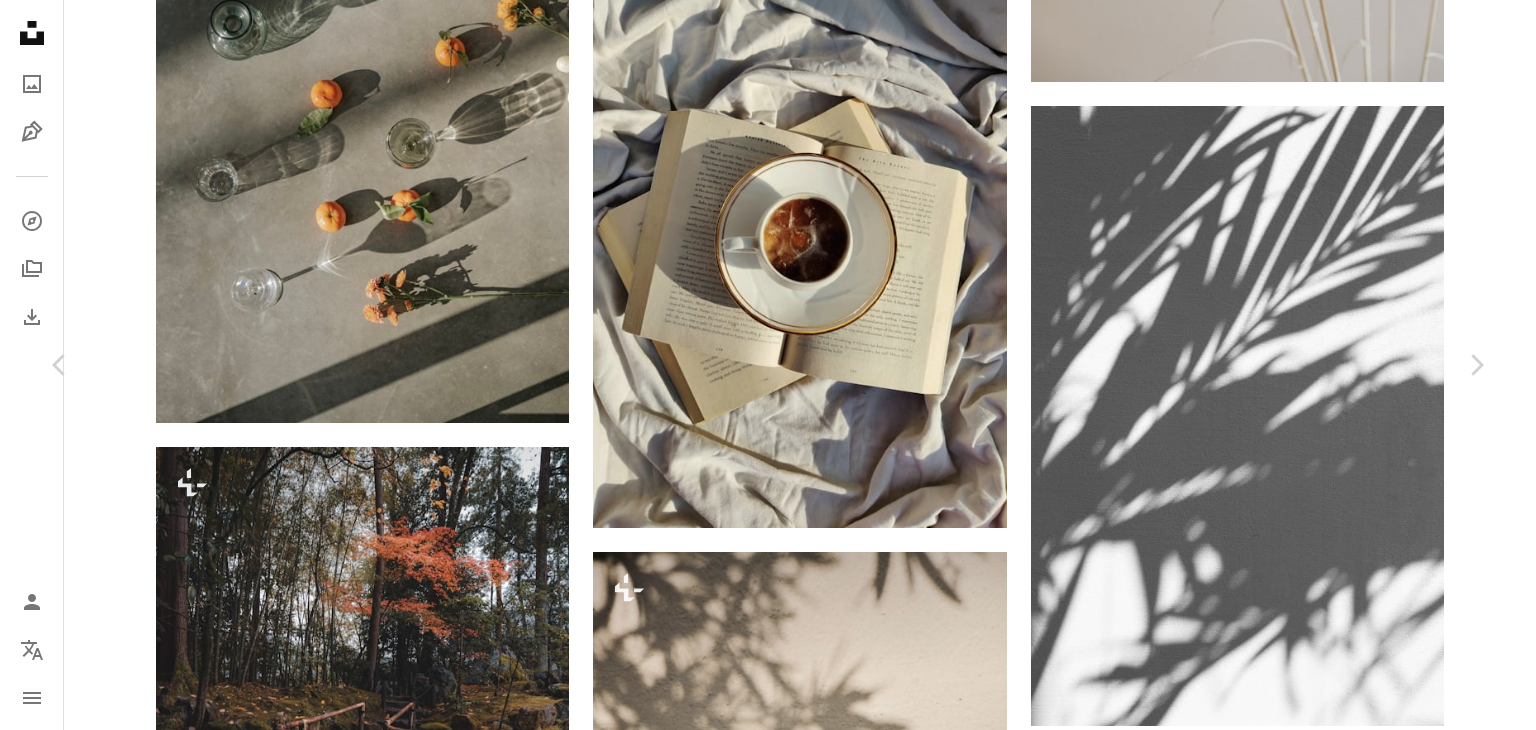 scroll, scrollTop: 2900, scrollLeft: 0, axis: vertical 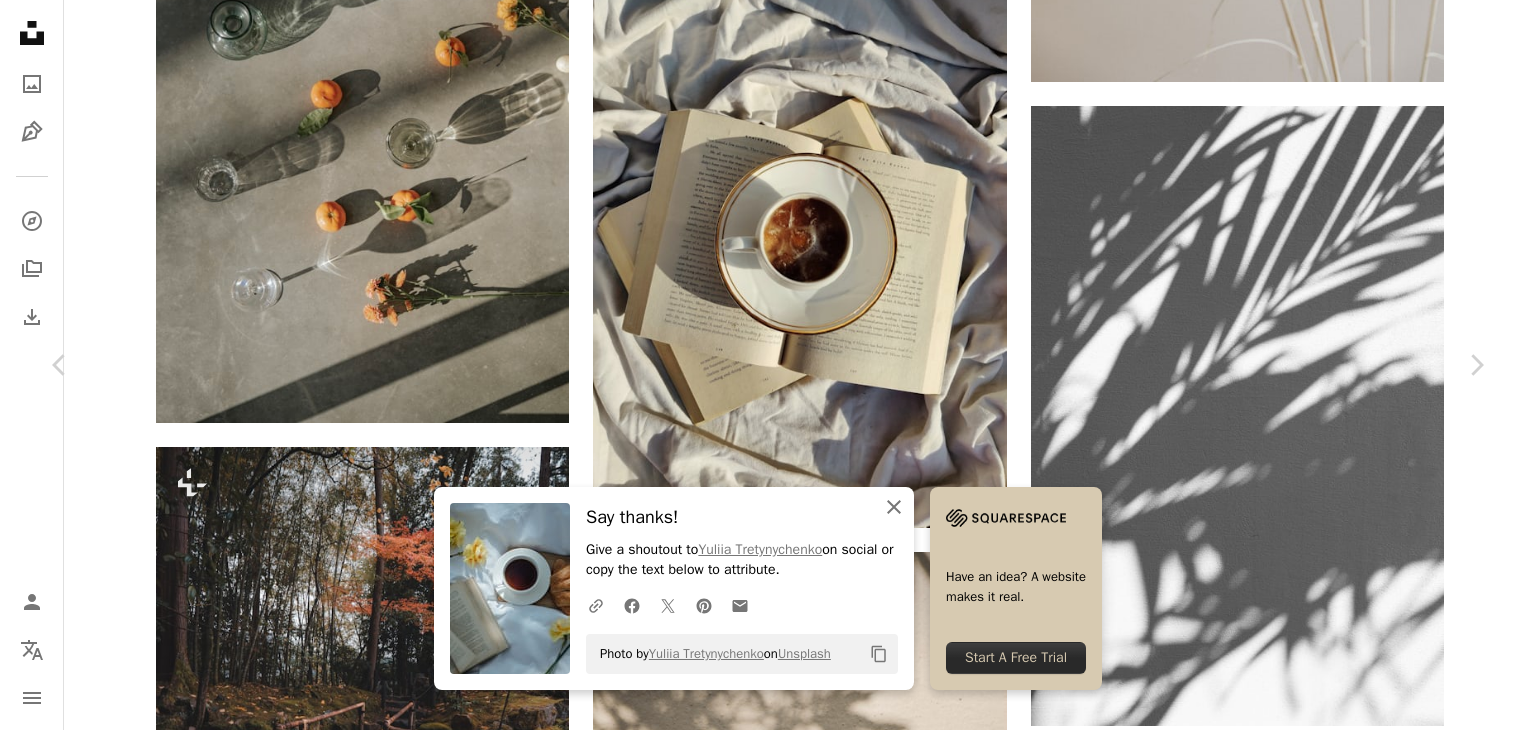 click on "An X shape" 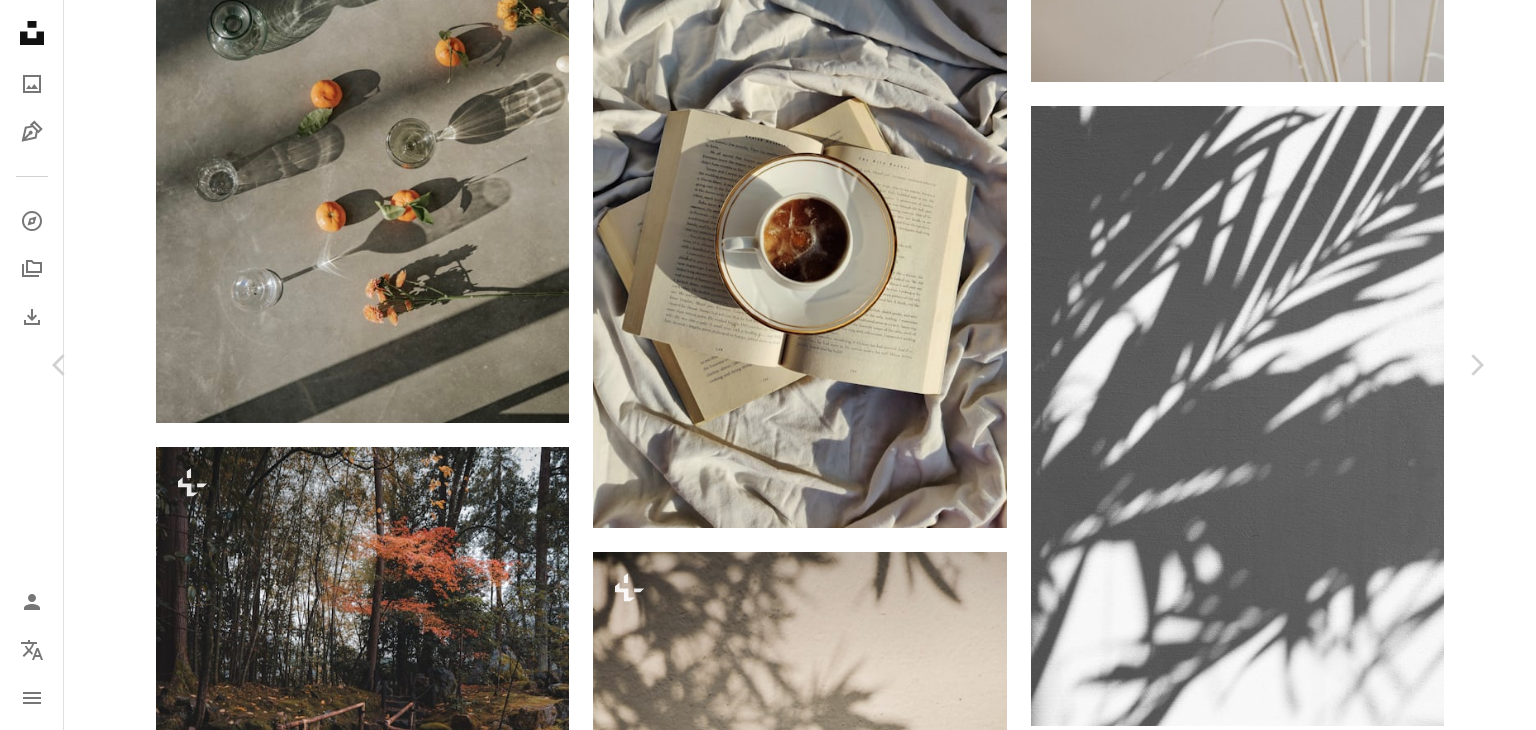 scroll, scrollTop: 3912, scrollLeft: 0, axis: vertical 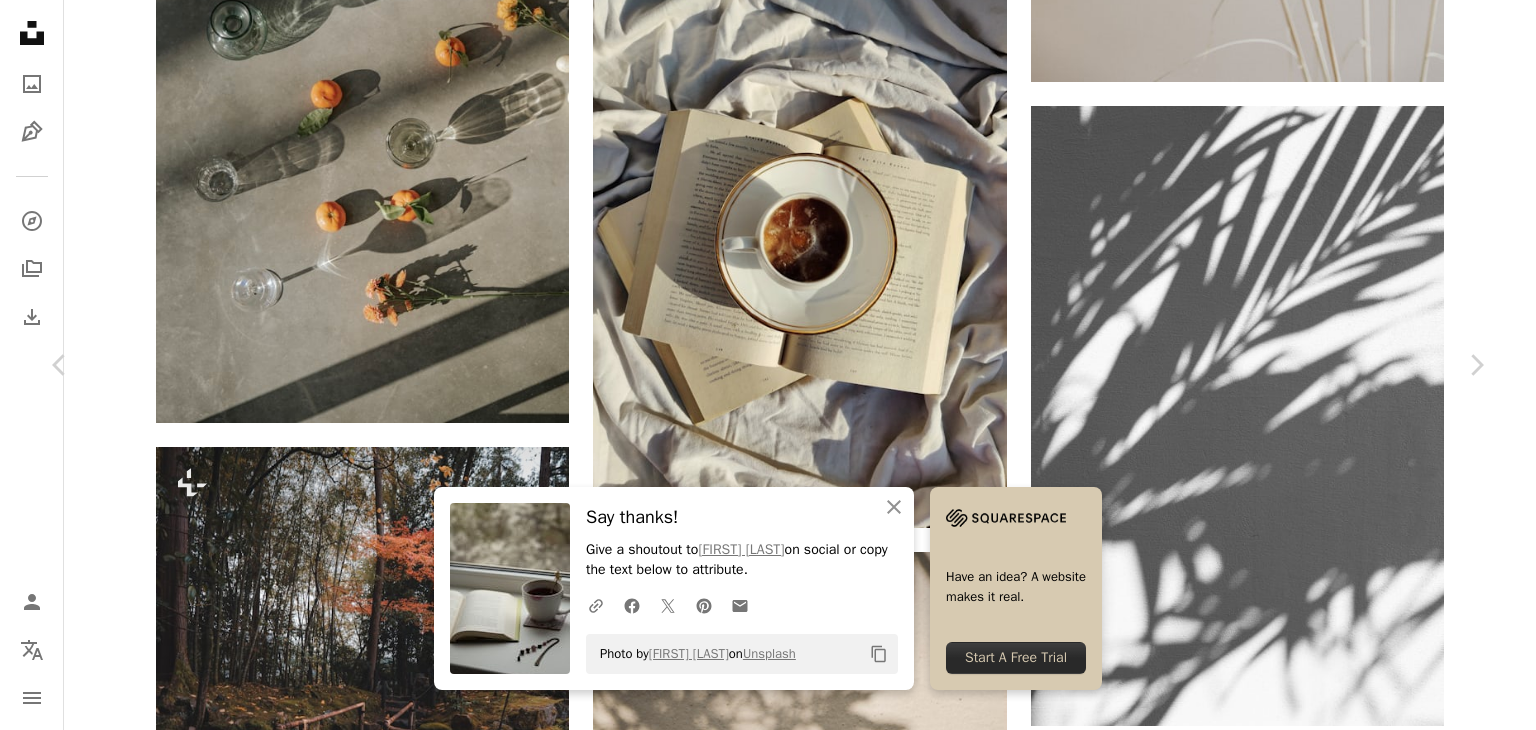 click at bounding box center (1179, 6719) 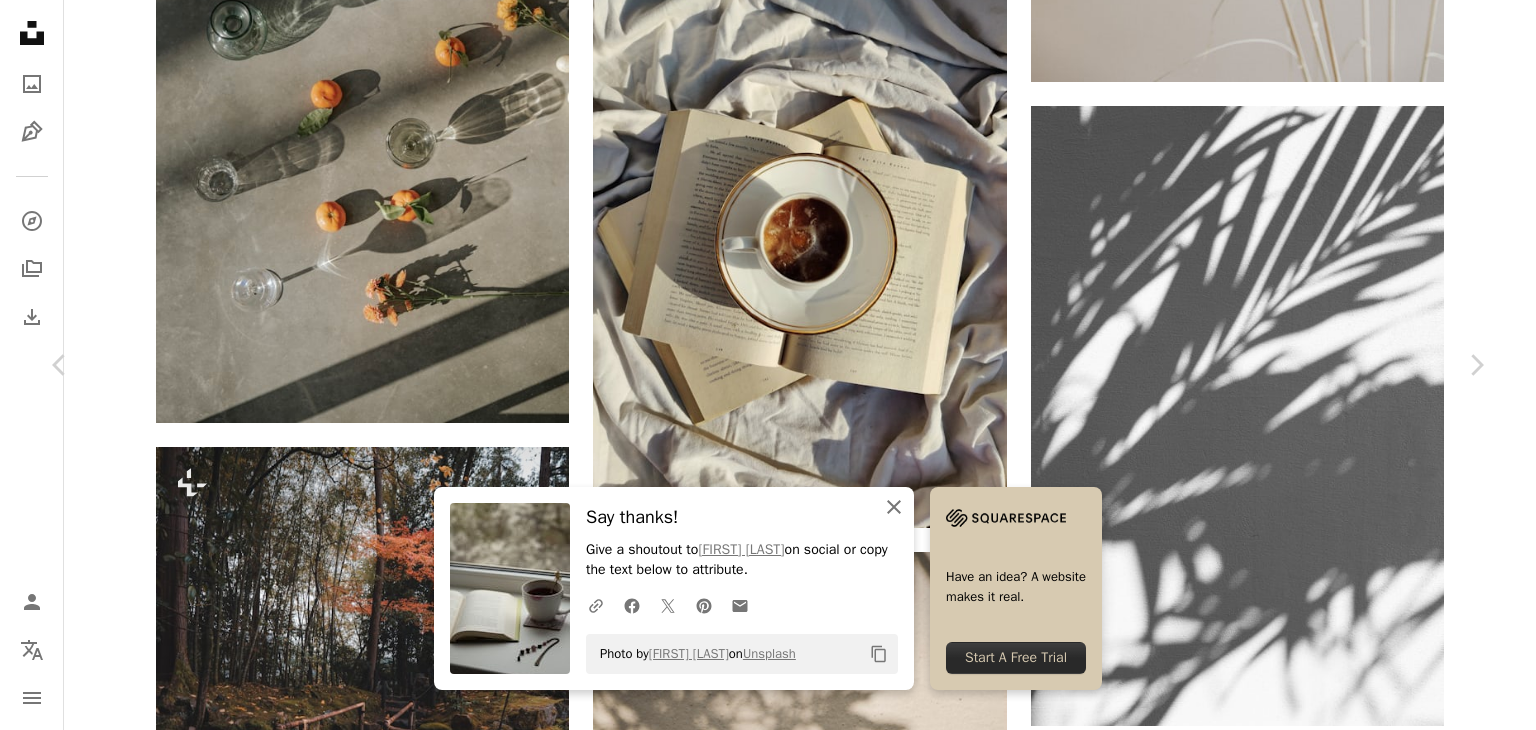 click on "An X shape" 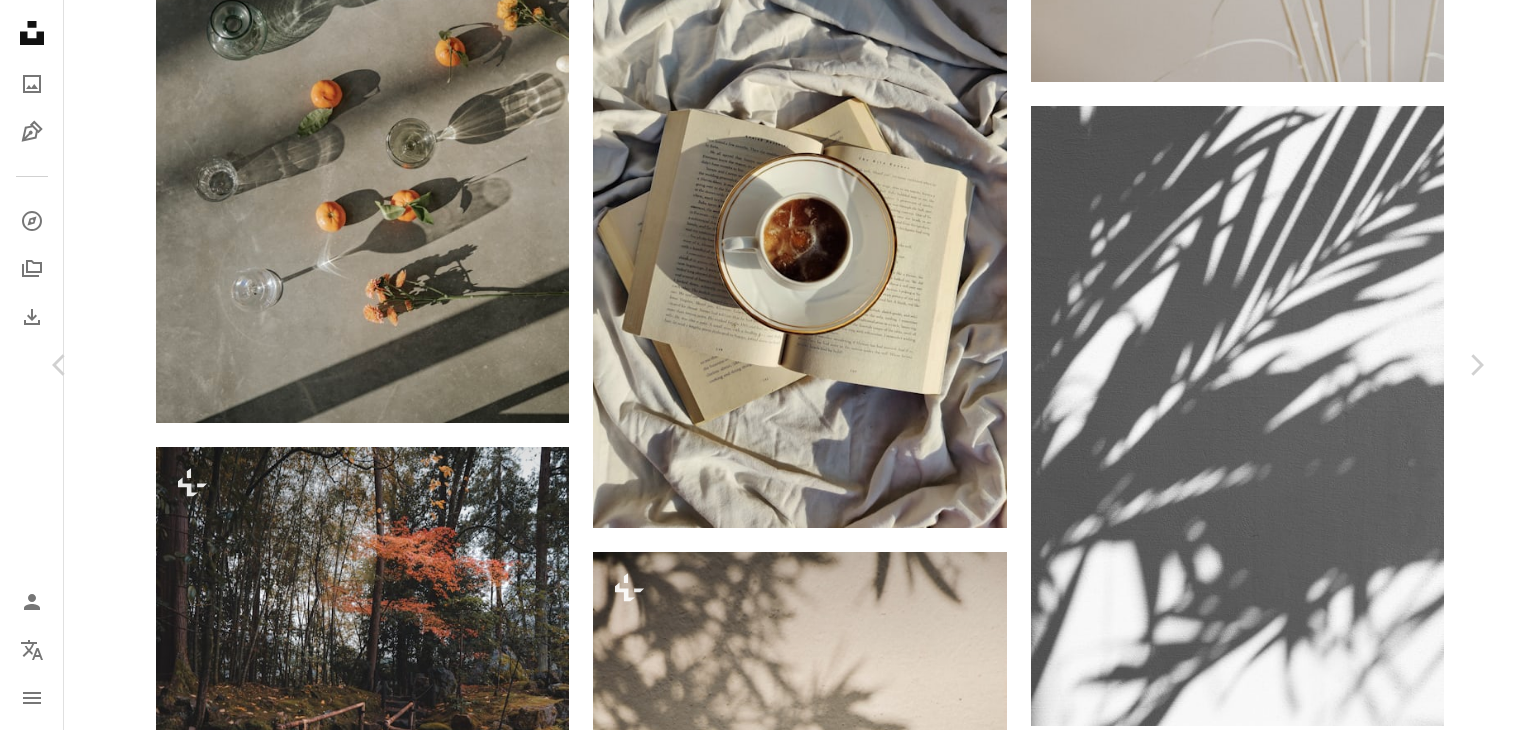 scroll, scrollTop: 1400, scrollLeft: 0, axis: vertical 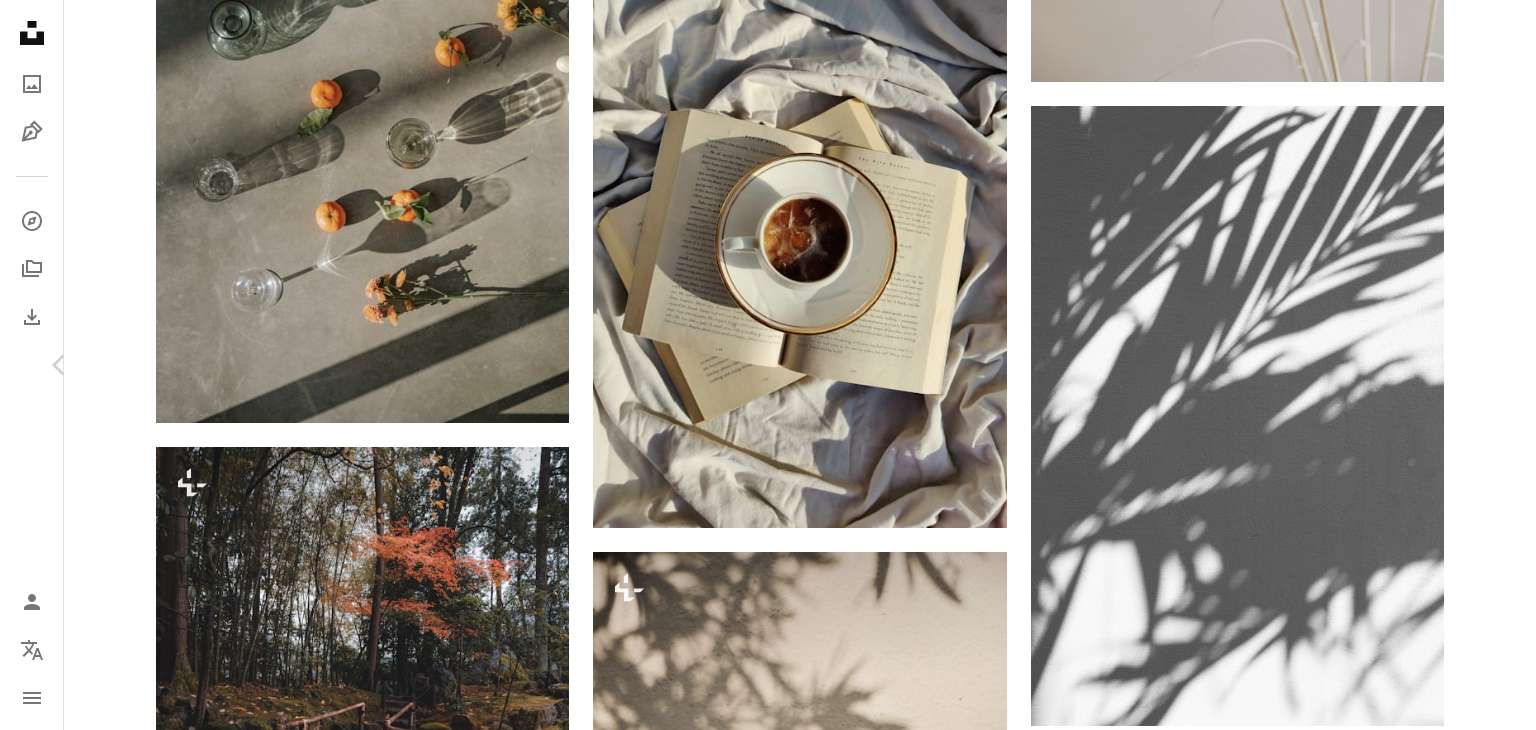 click on "Chevron right" at bounding box center [1476, 365] 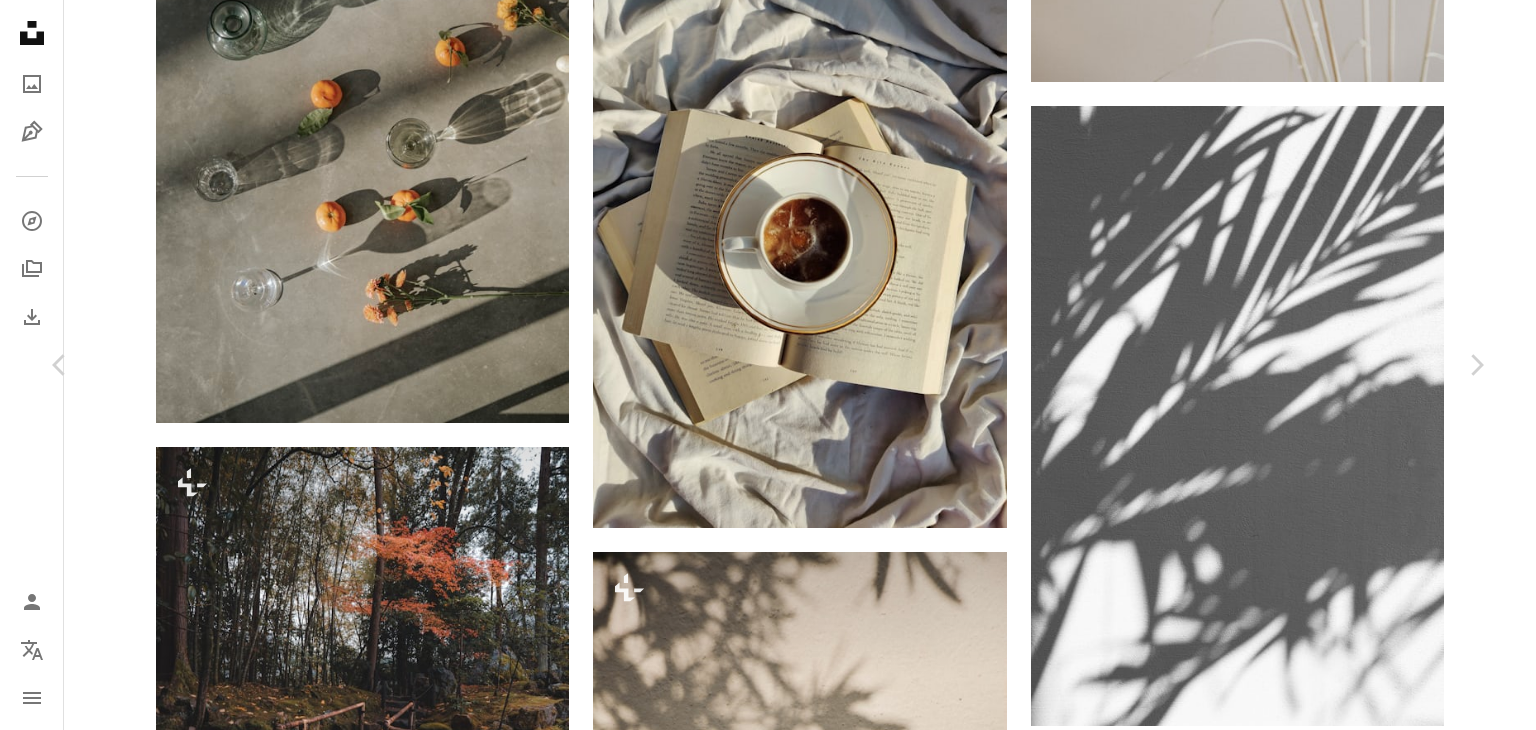scroll, scrollTop: 0, scrollLeft: 0, axis: both 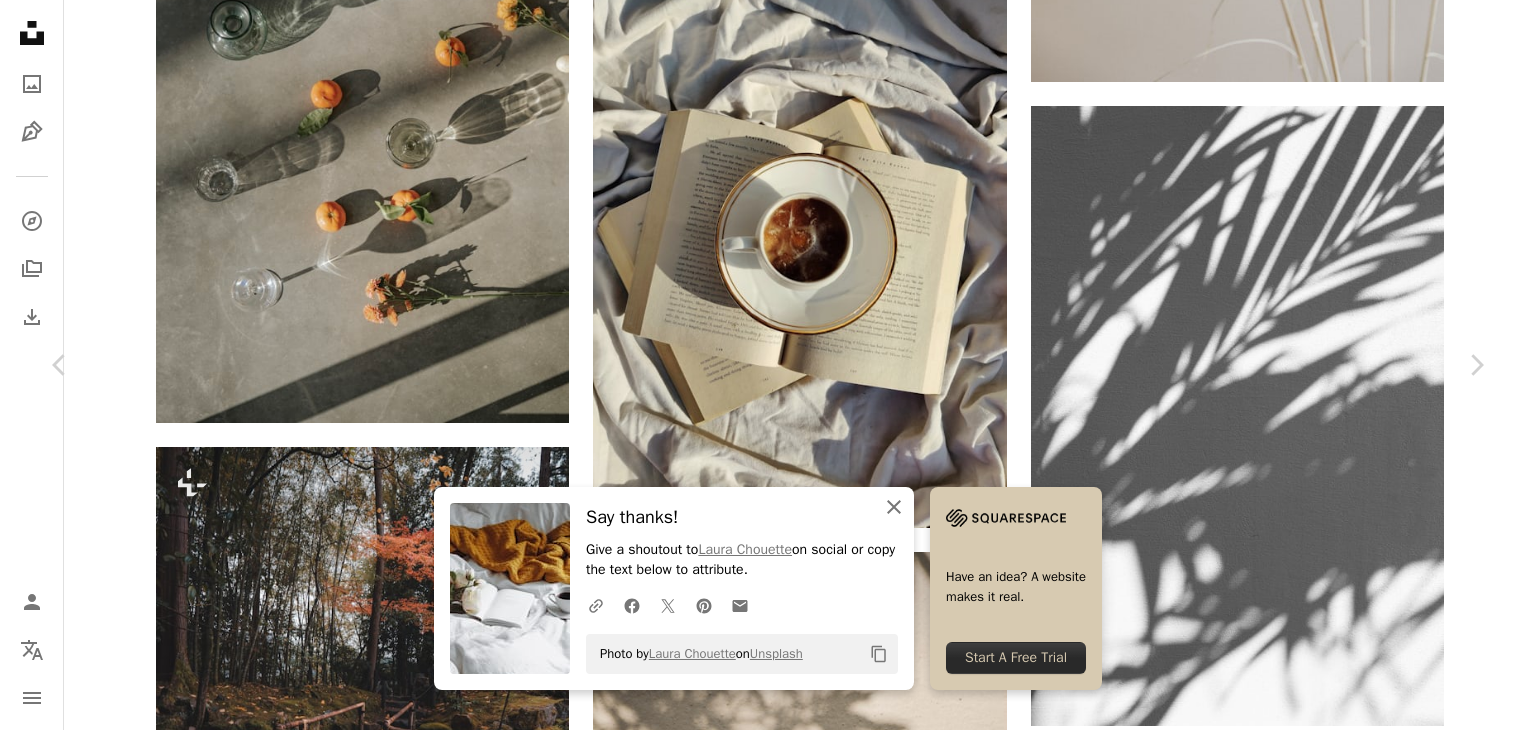 click on "An X shape" 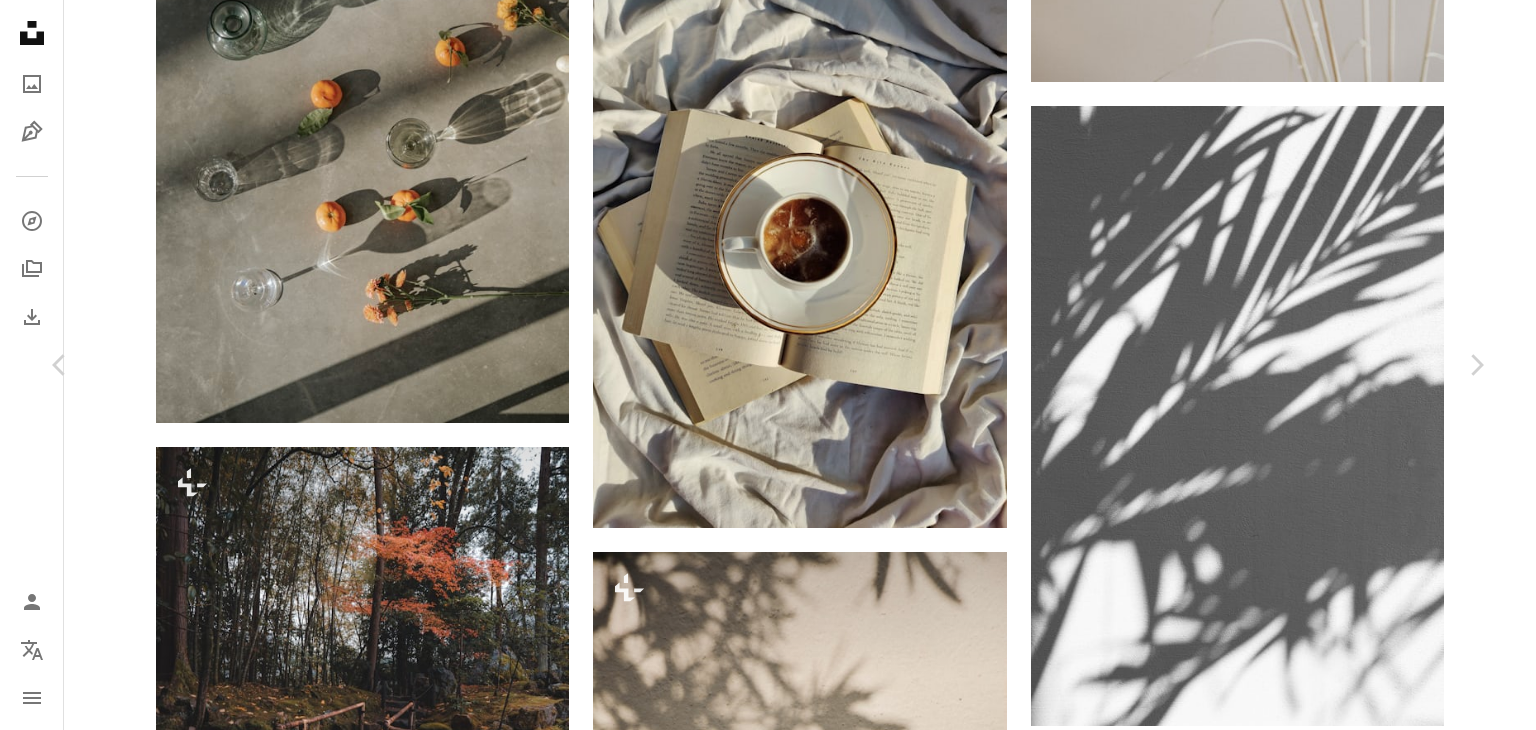 scroll, scrollTop: 5525, scrollLeft: 0, axis: vertical 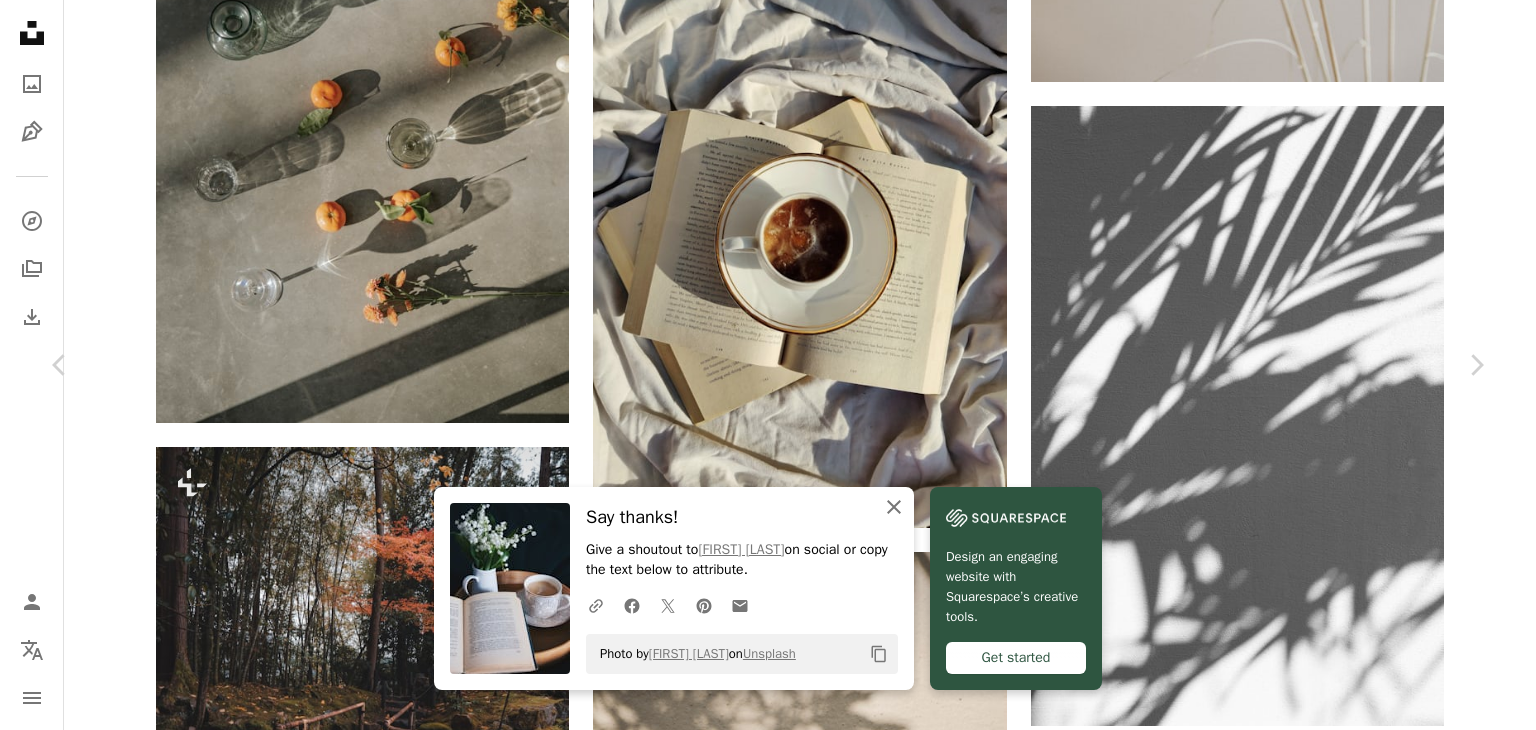 click on "An X shape" 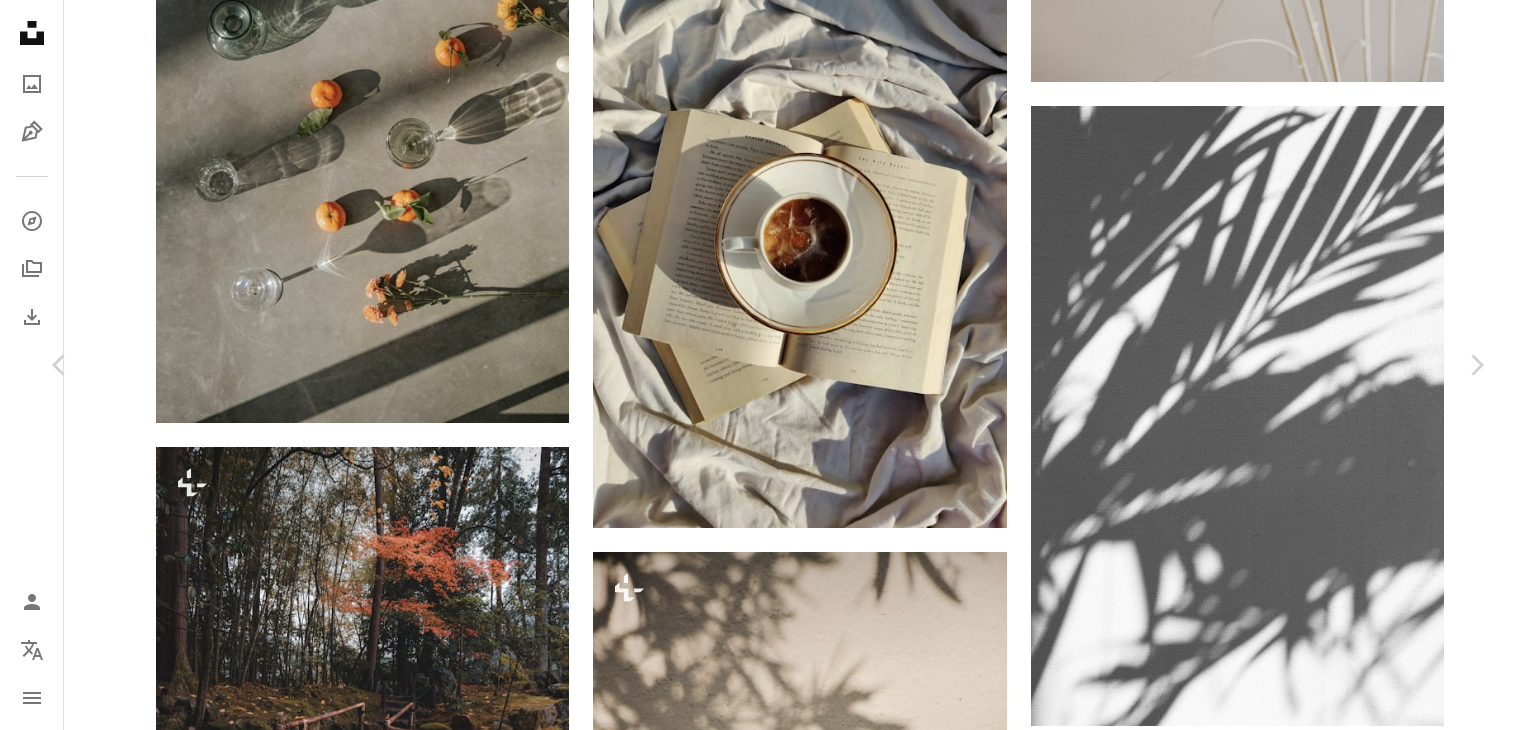 scroll, scrollTop: 16000, scrollLeft: 0, axis: vertical 